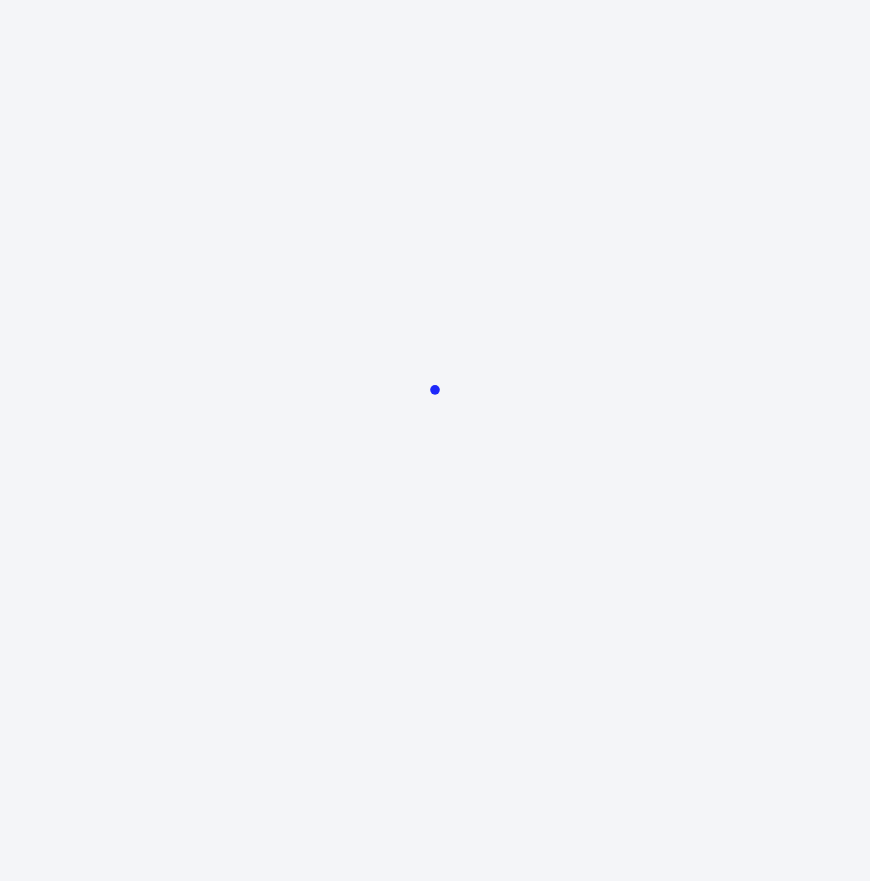 scroll, scrollTop: 0, scrollLeft: 0, axis: both 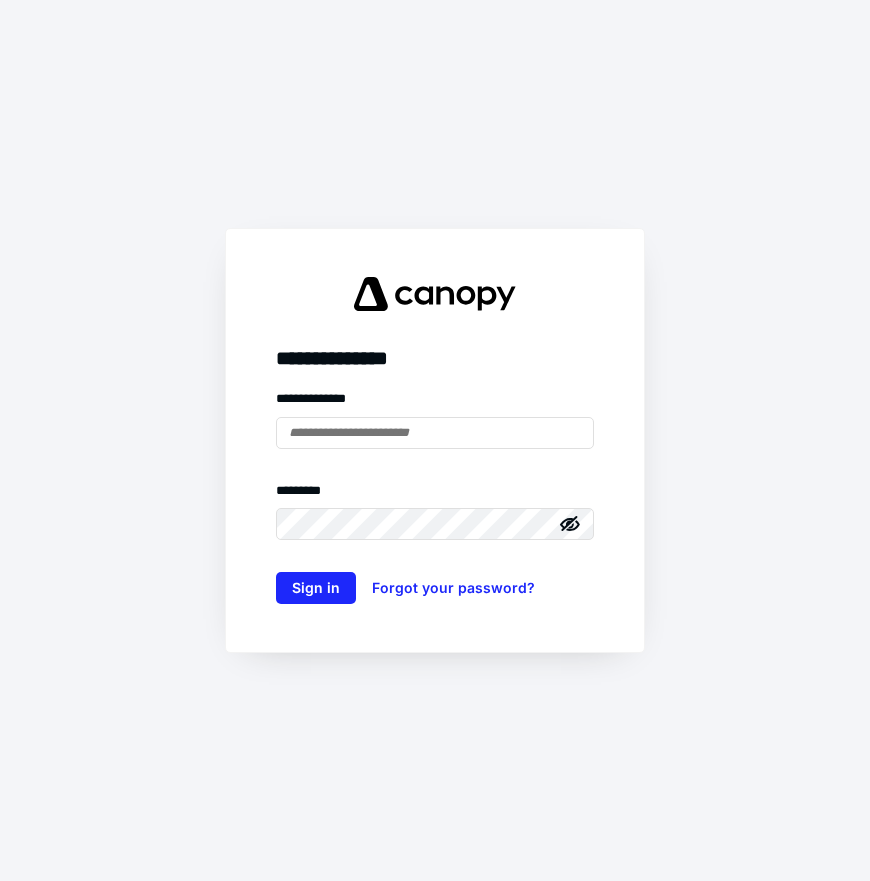 type on "**********" 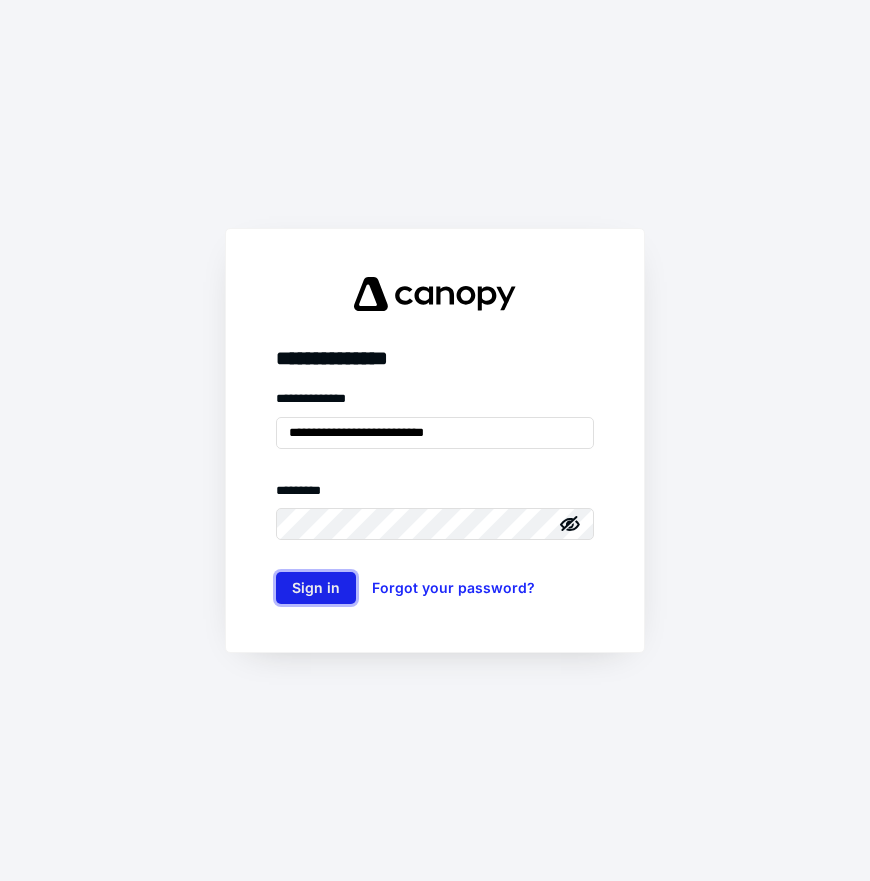 click on "Sign in" at bounding box center [316, 588] 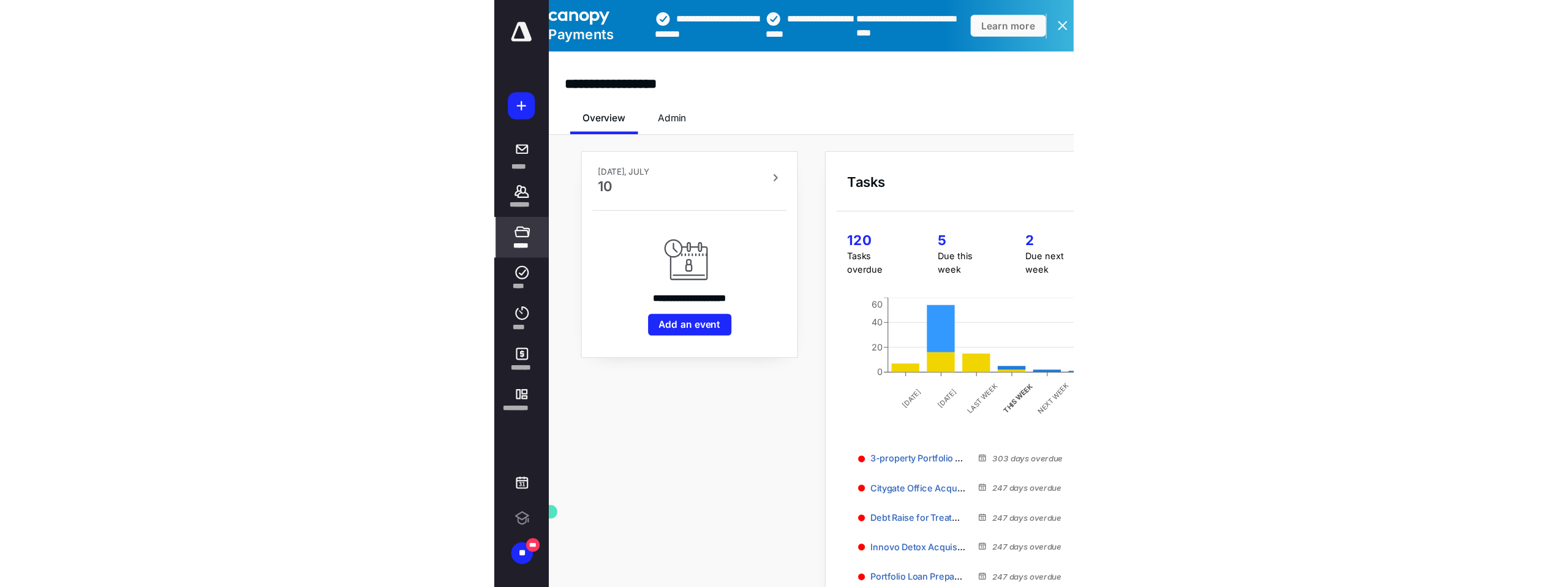 scroll, scrollTop: 0, scrollLeft: 0, axis: both 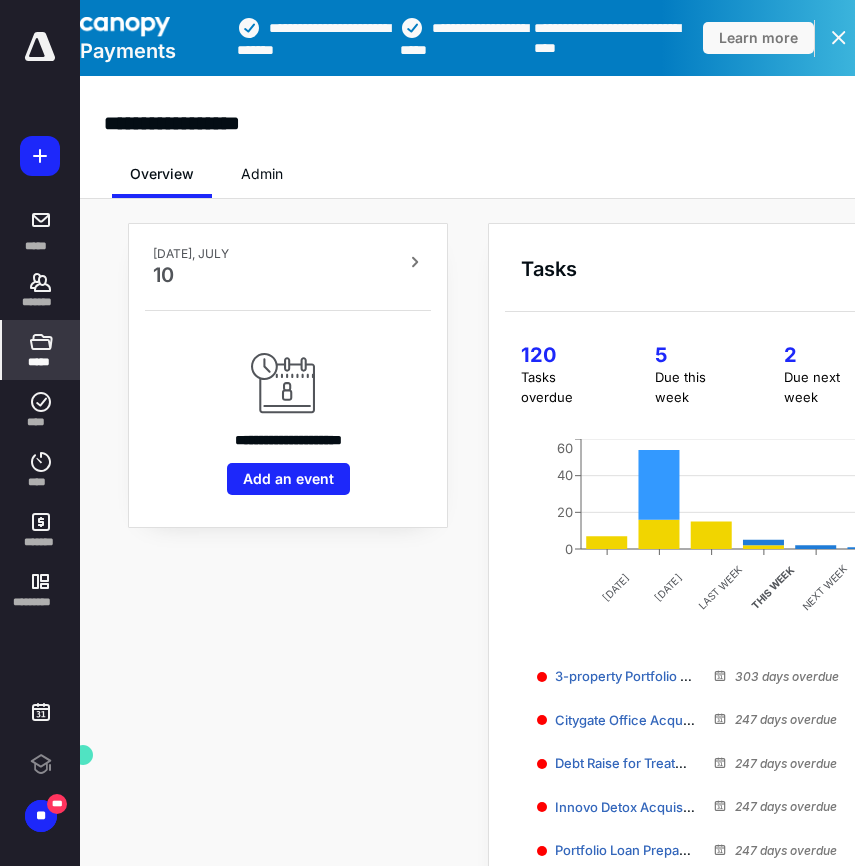click 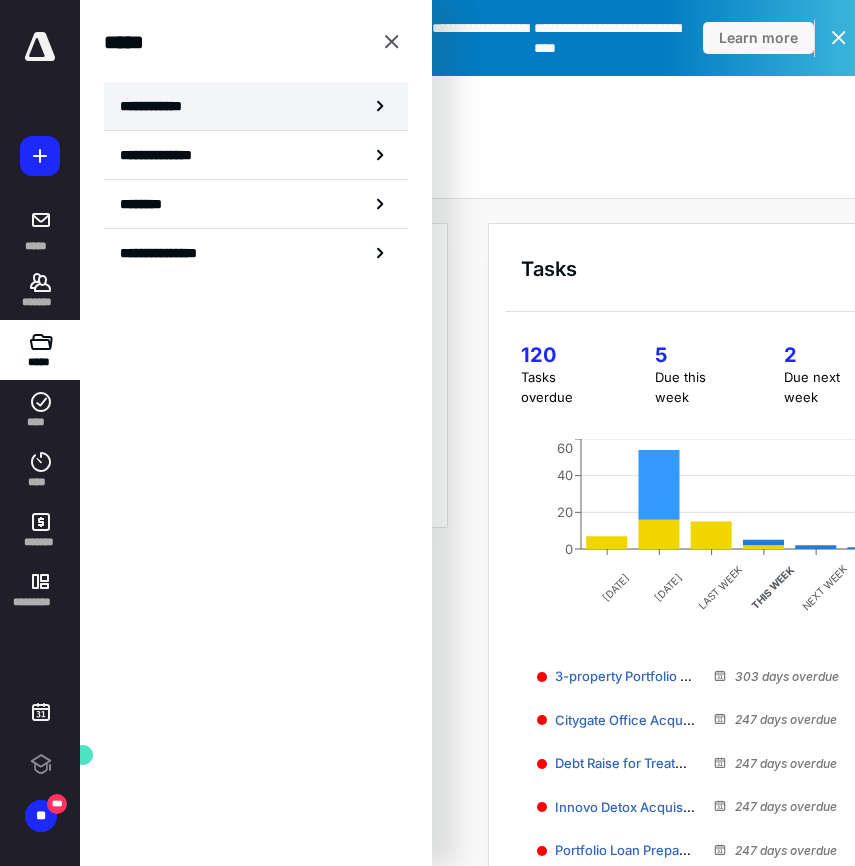 click on "**********" at bounding box center [256, 106] 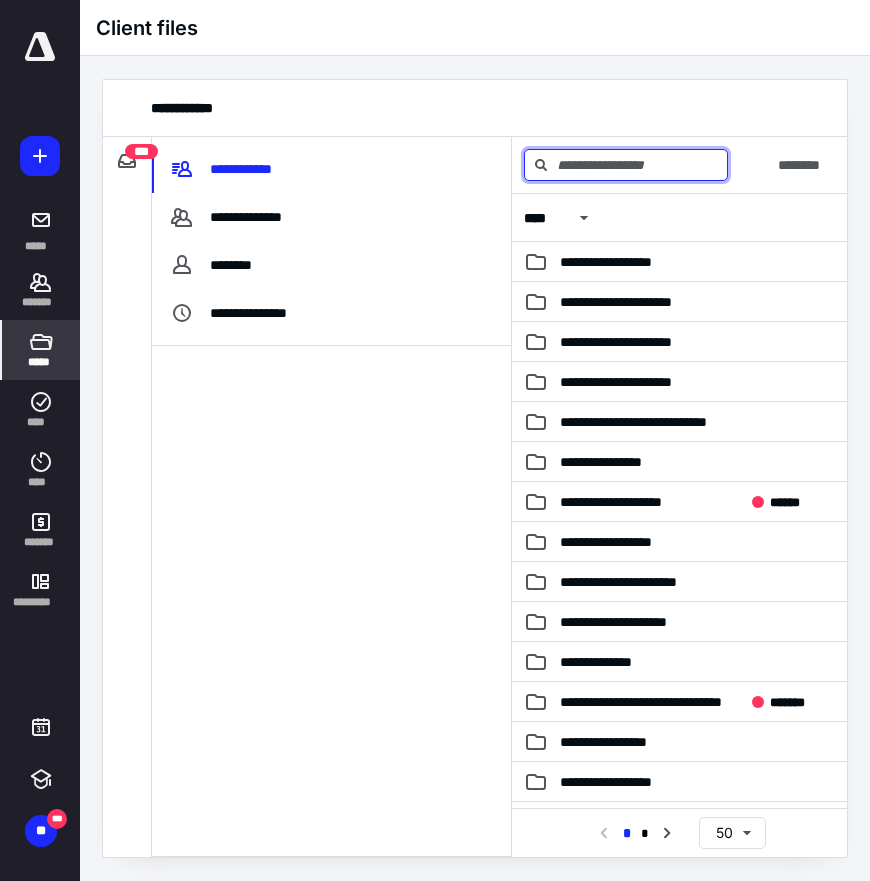 click at bounding box center (626, 165) 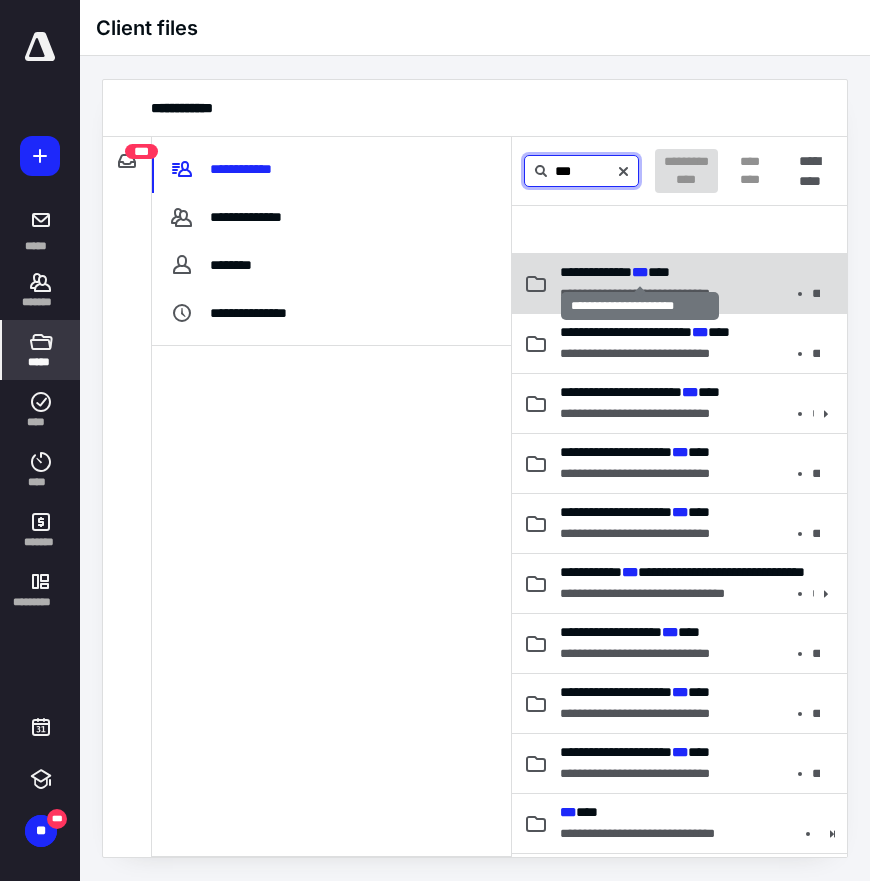 type on "***" 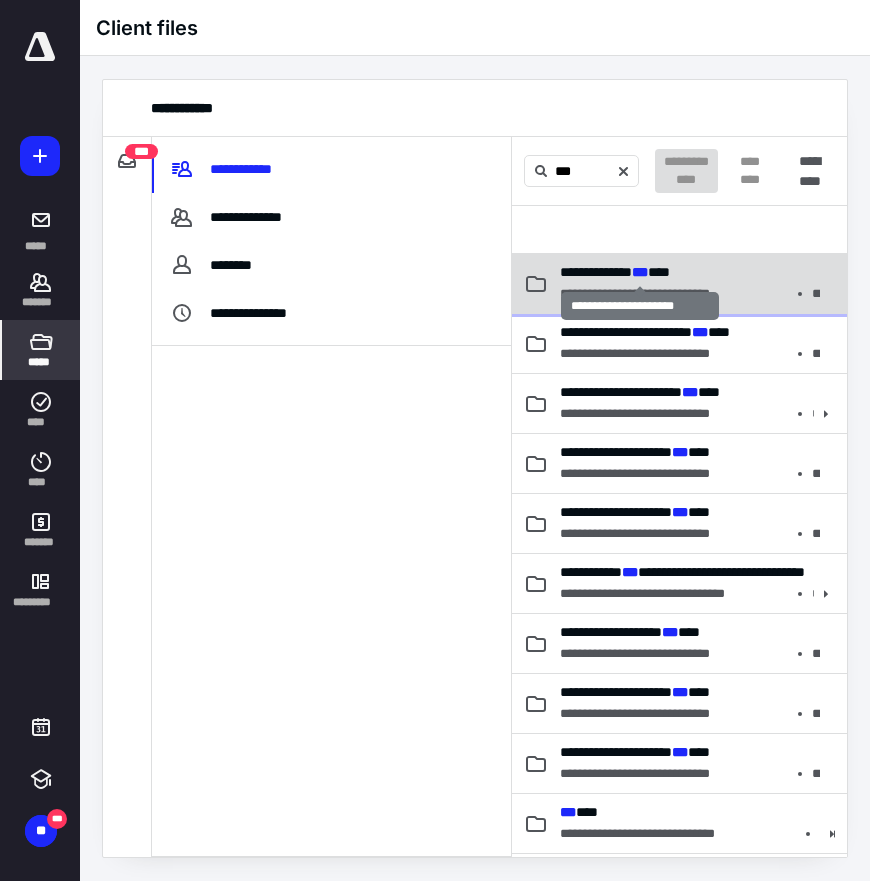 click on "**********" at bounding box center [615, 272] 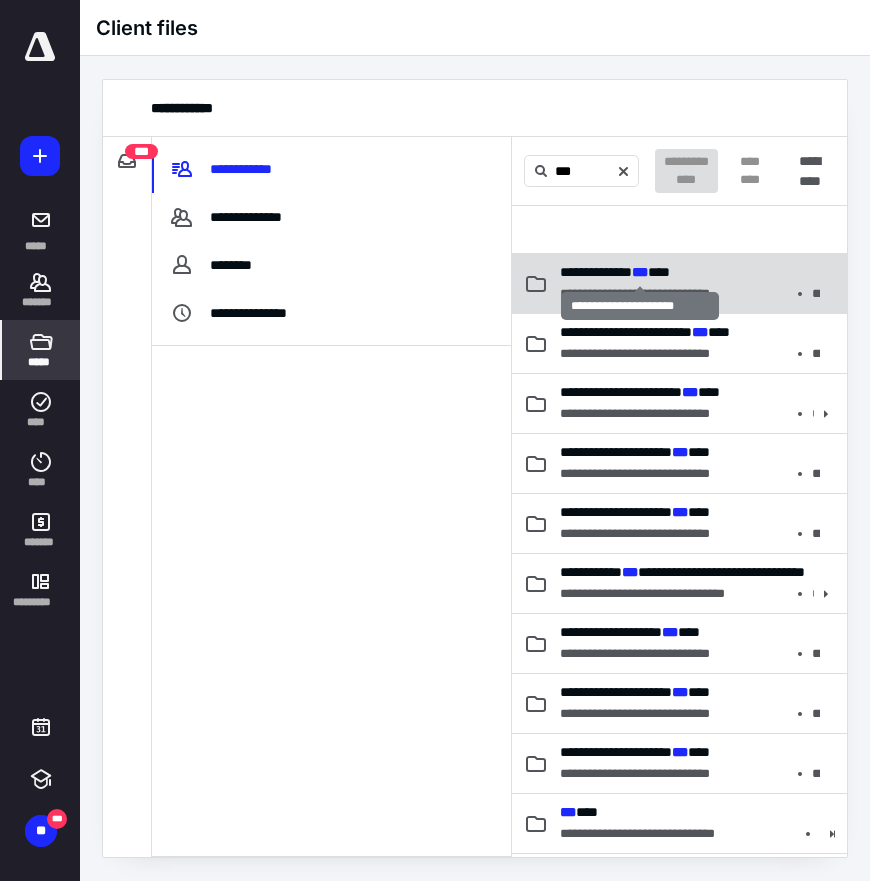type 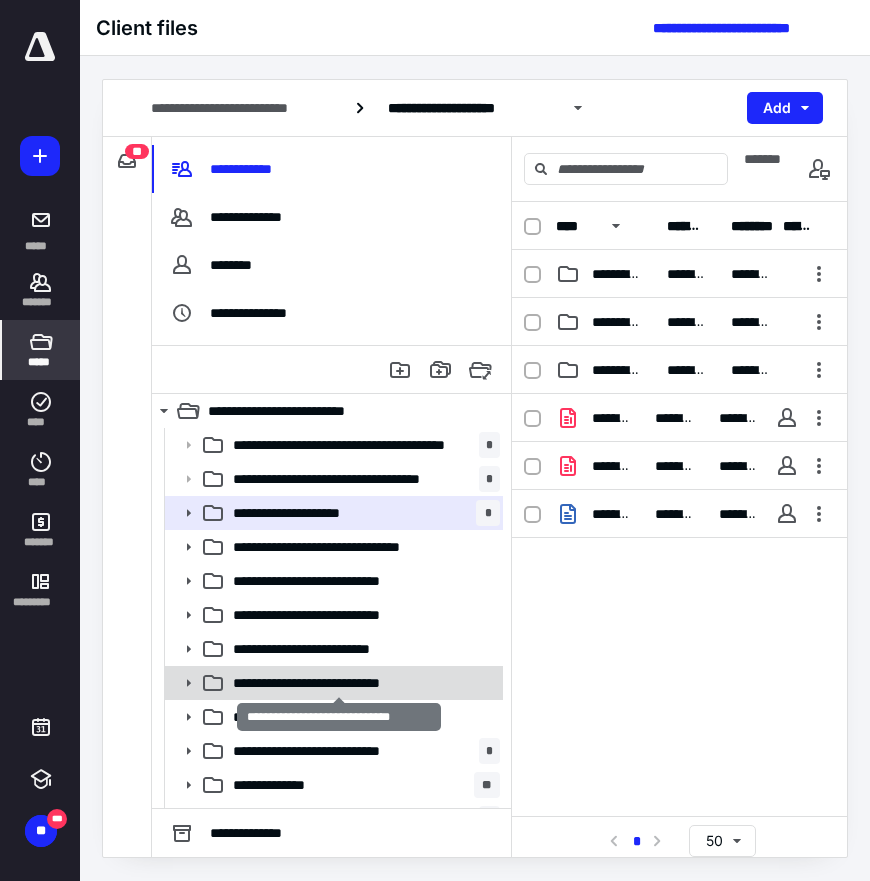 click on "**********" at bounding box center (339, 683) 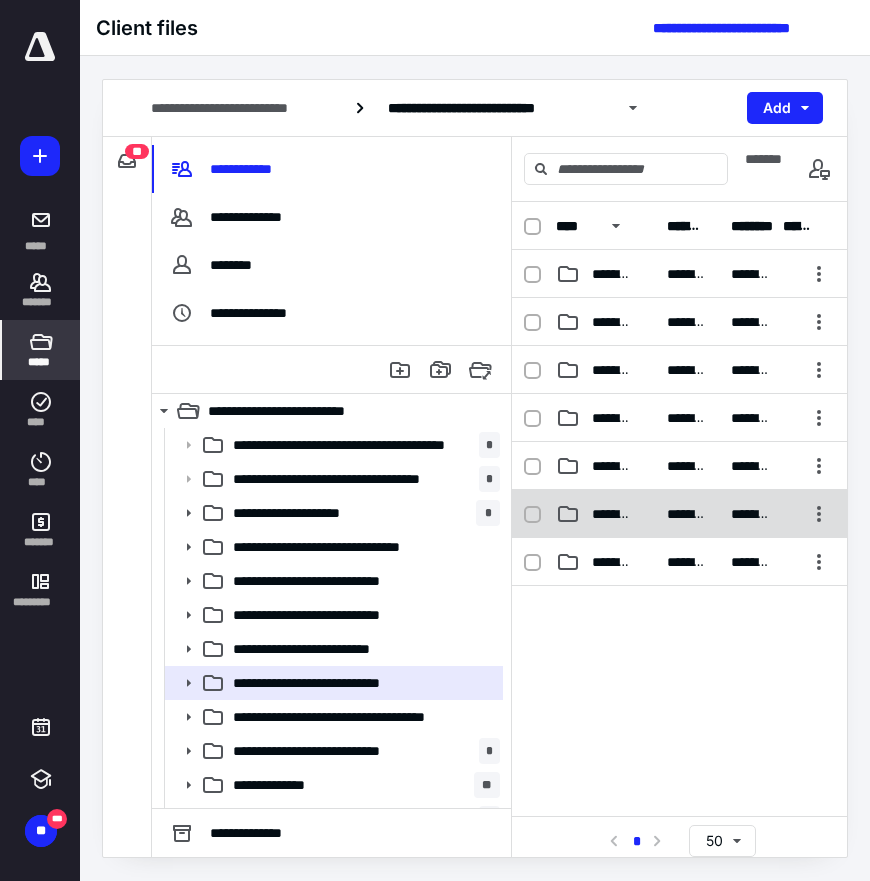 click on "**********" at bounding box center [679, 514] 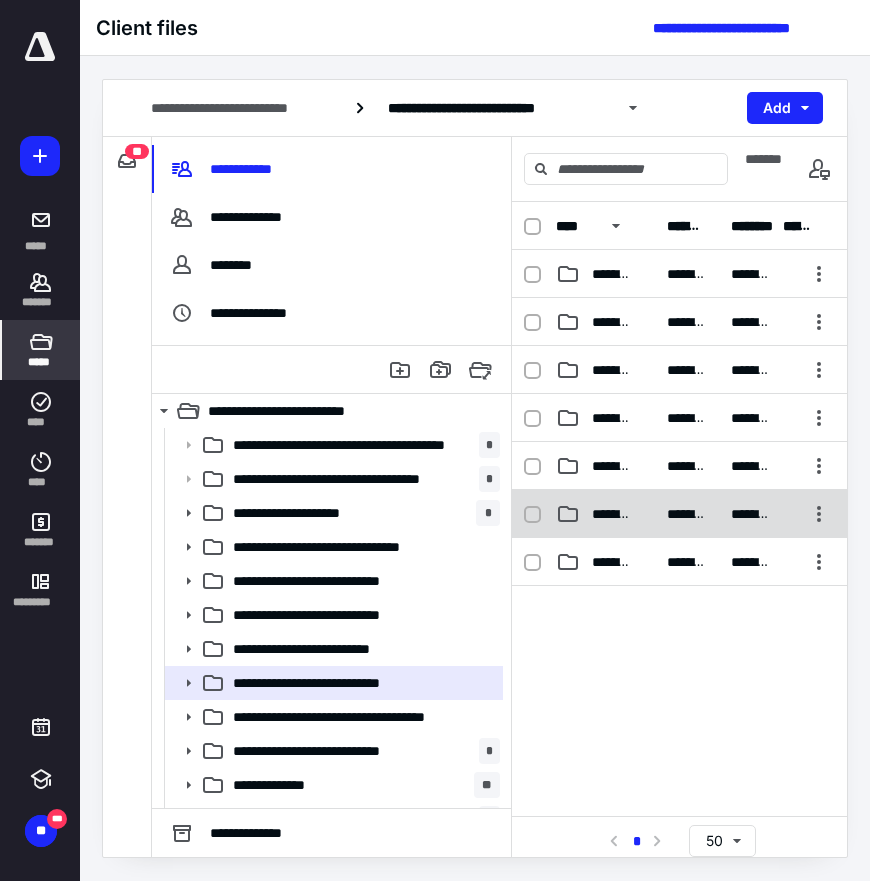 click on "**********" at bounding box center [611, 466] 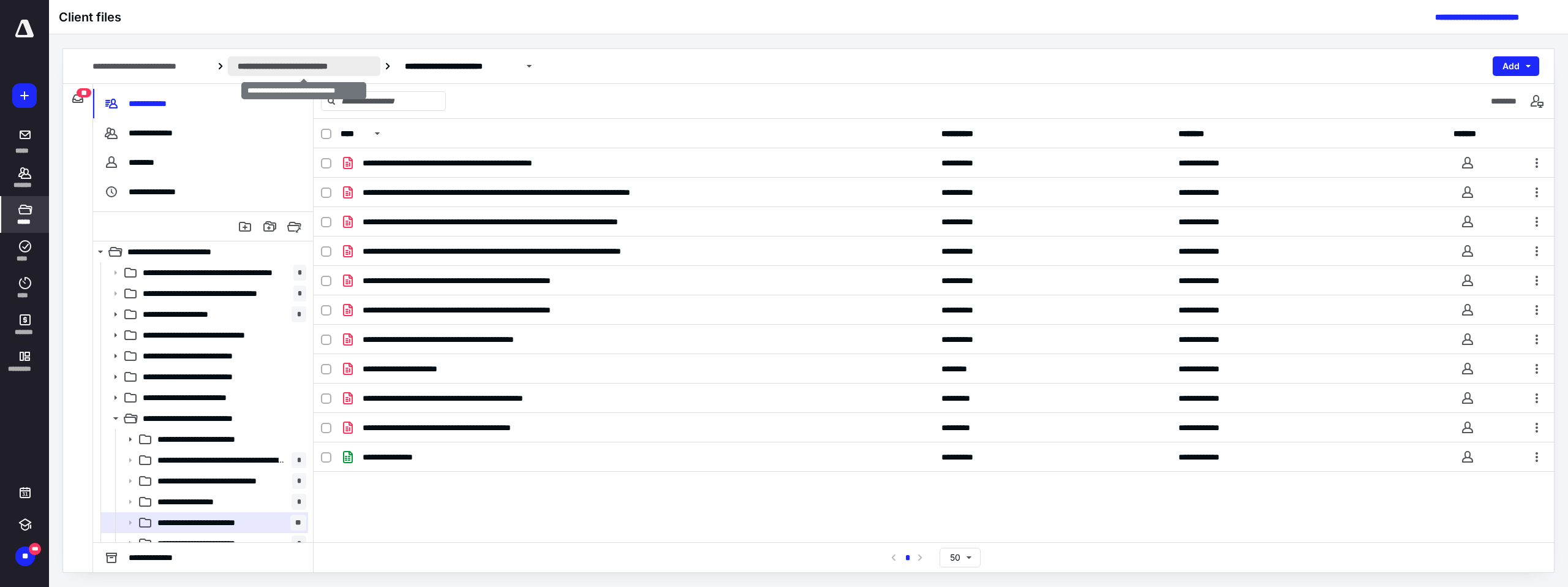 click on "**********" at bounding box center [304, 66] 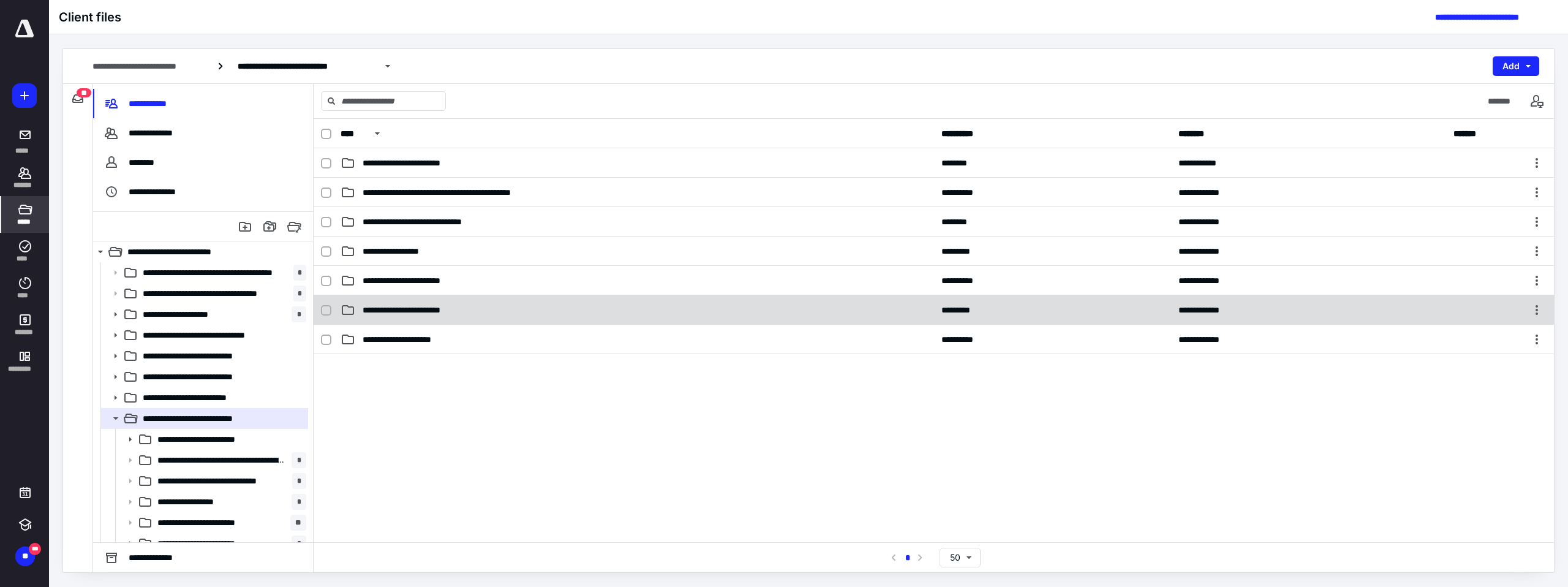 click on "**********" at bounding box center [417, 310] 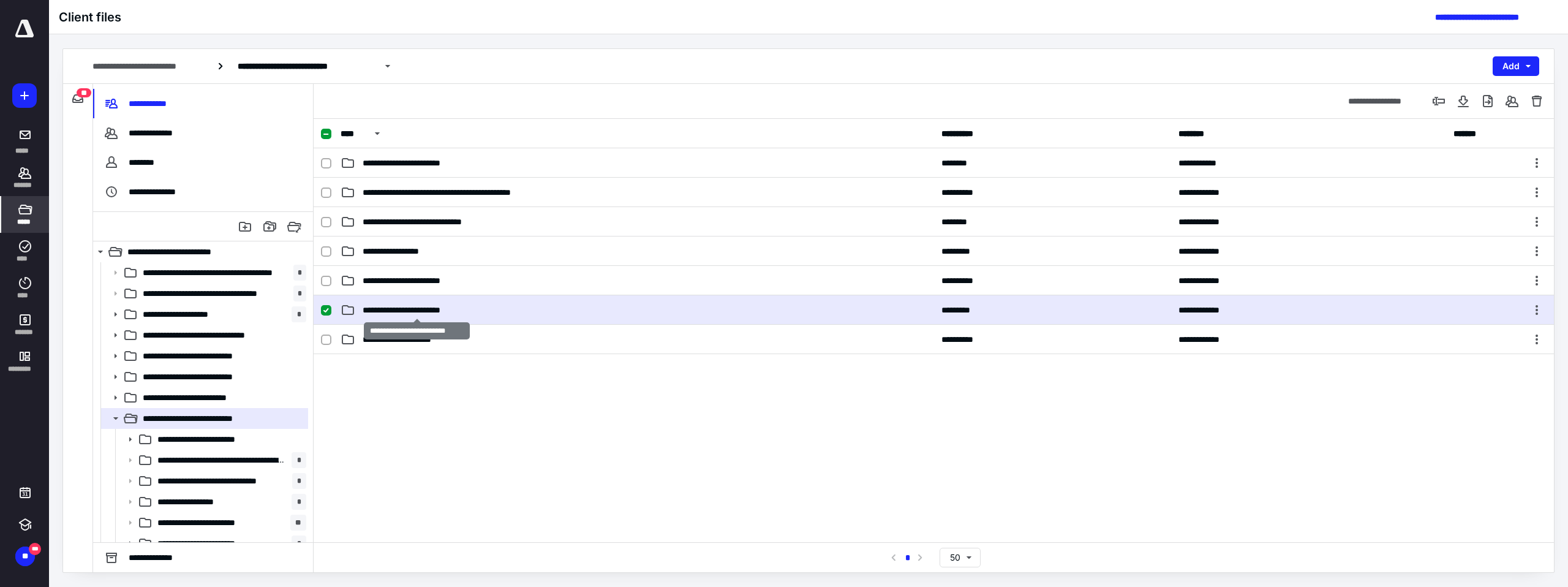 click on "**********" at bounding box center [417, 310] 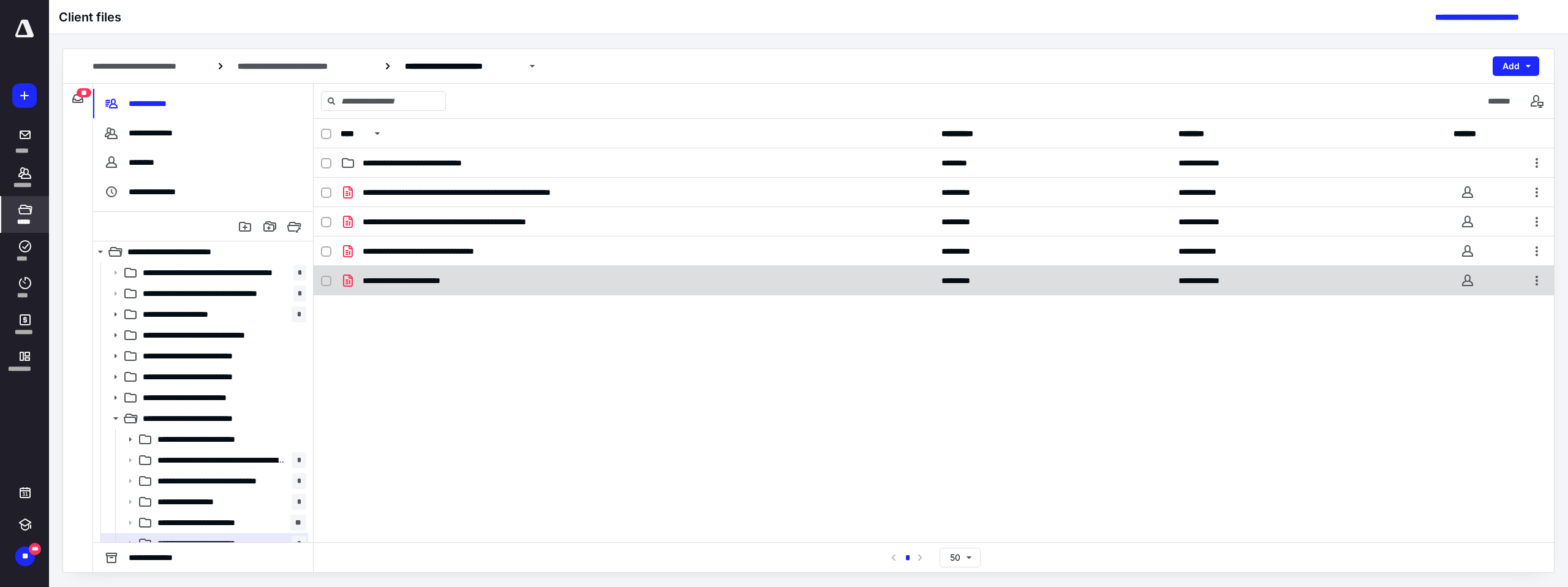 click on "**********" at bounding box center (417, 281) 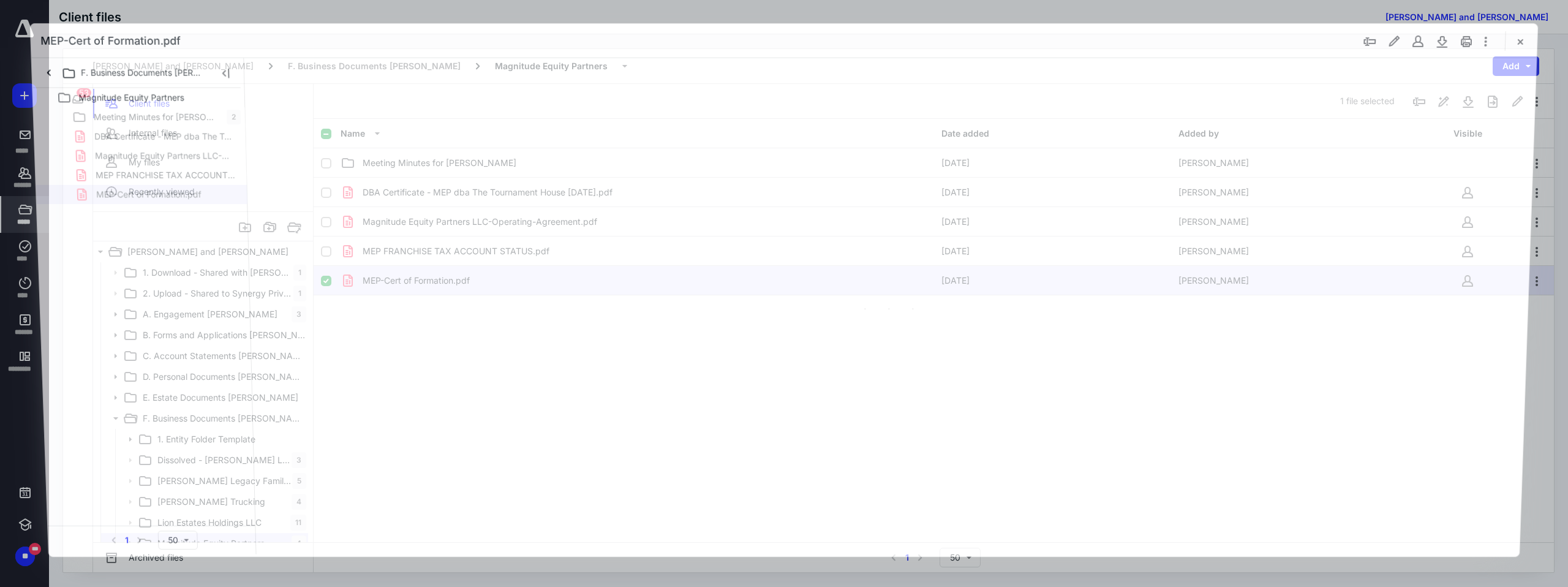 scroll, scrollTop: 0, scrollLeft: 0, axis: both 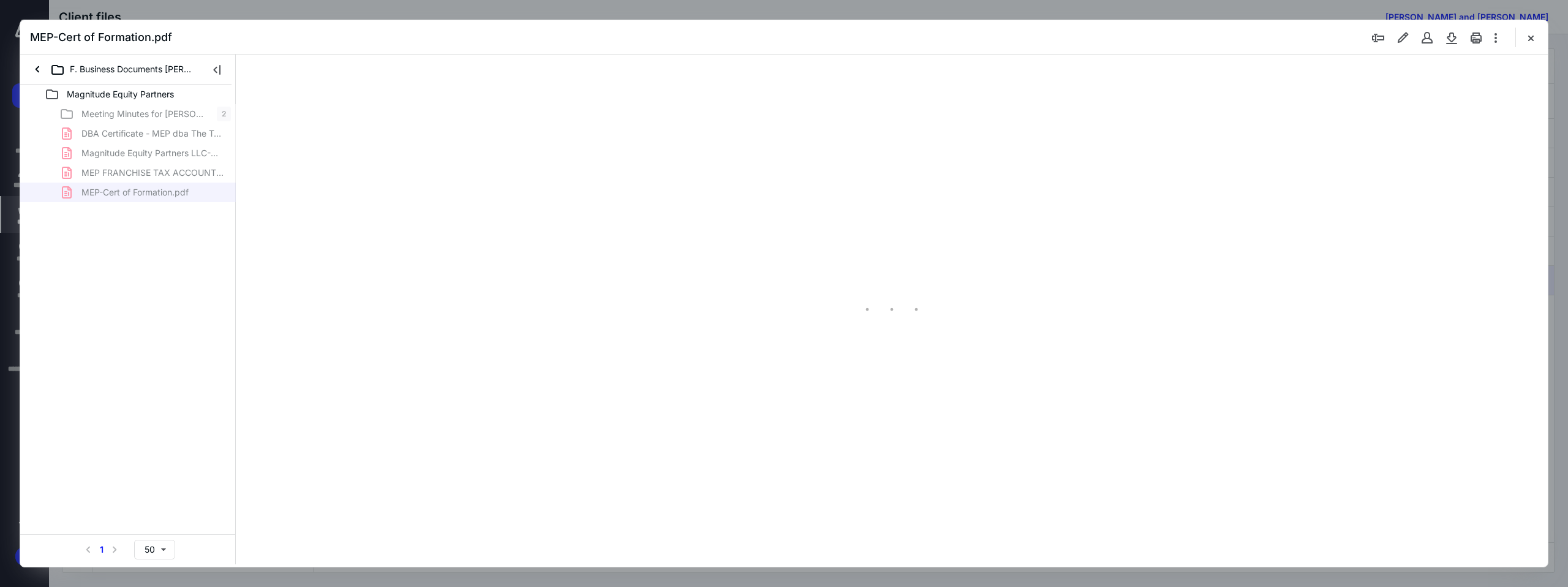 type on "95" 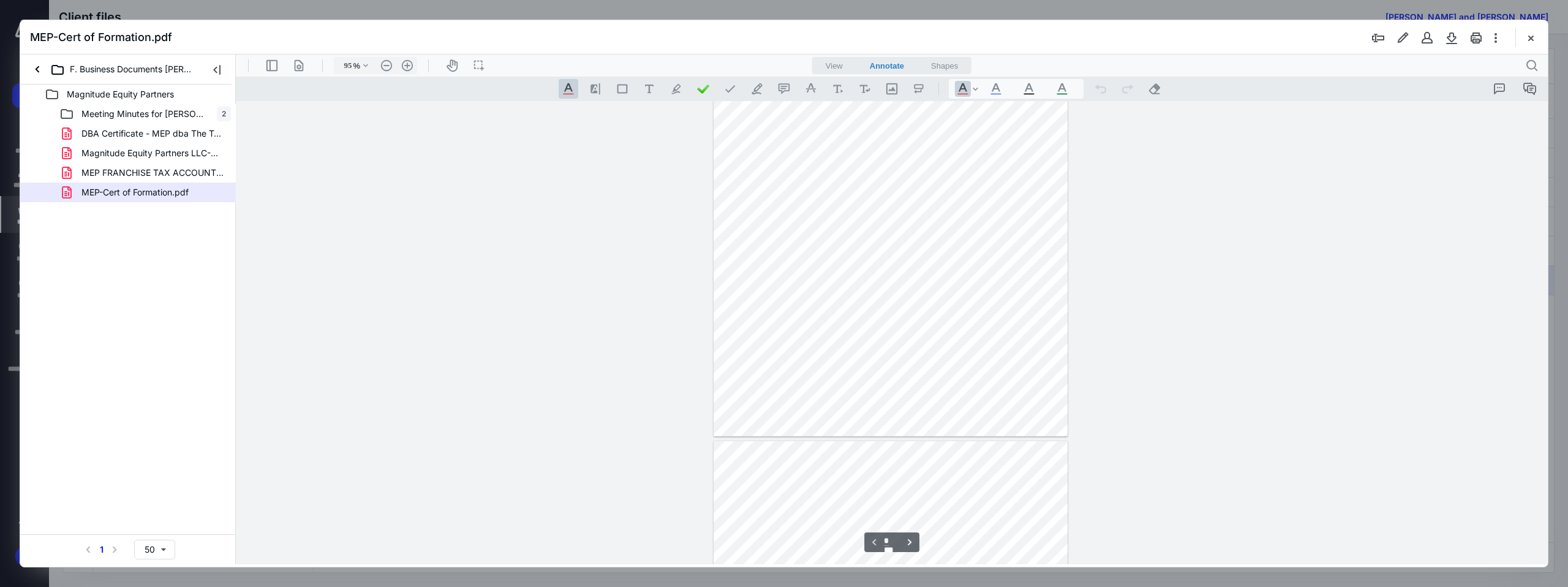 scroll, scrollTop: 132, scrollLeft: 0, axis: vertical 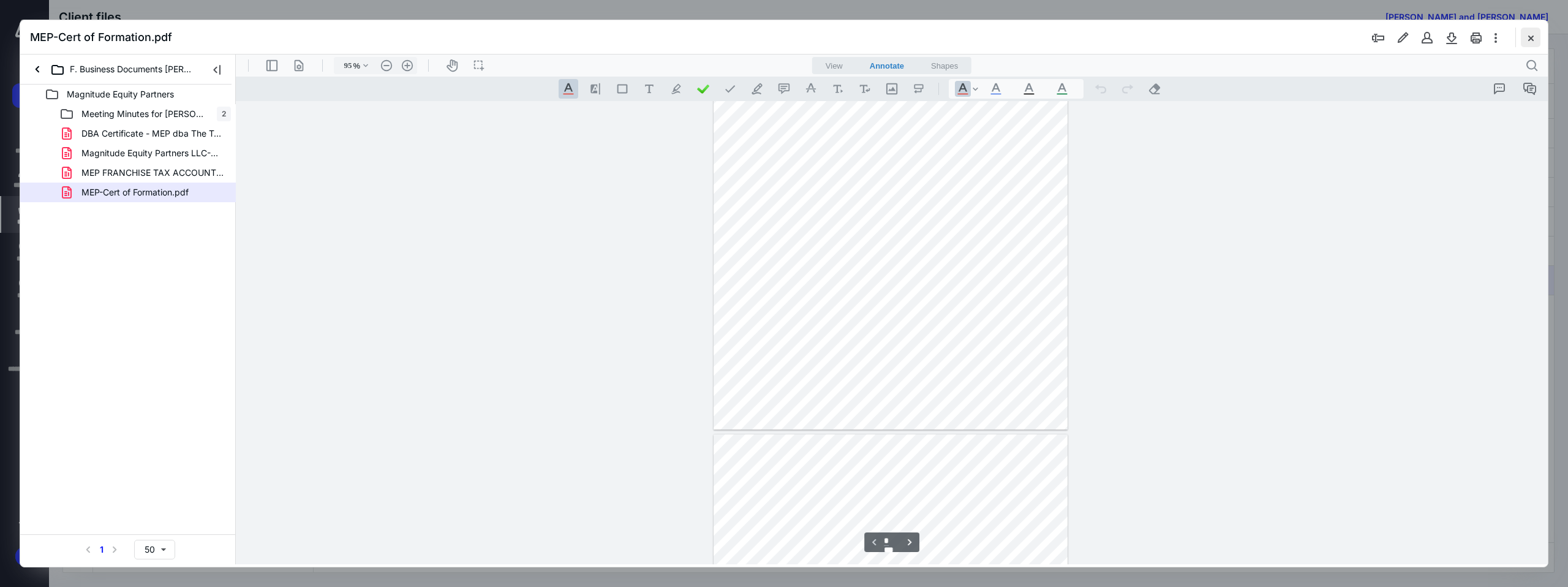 click at bounding box center [1531, 37] 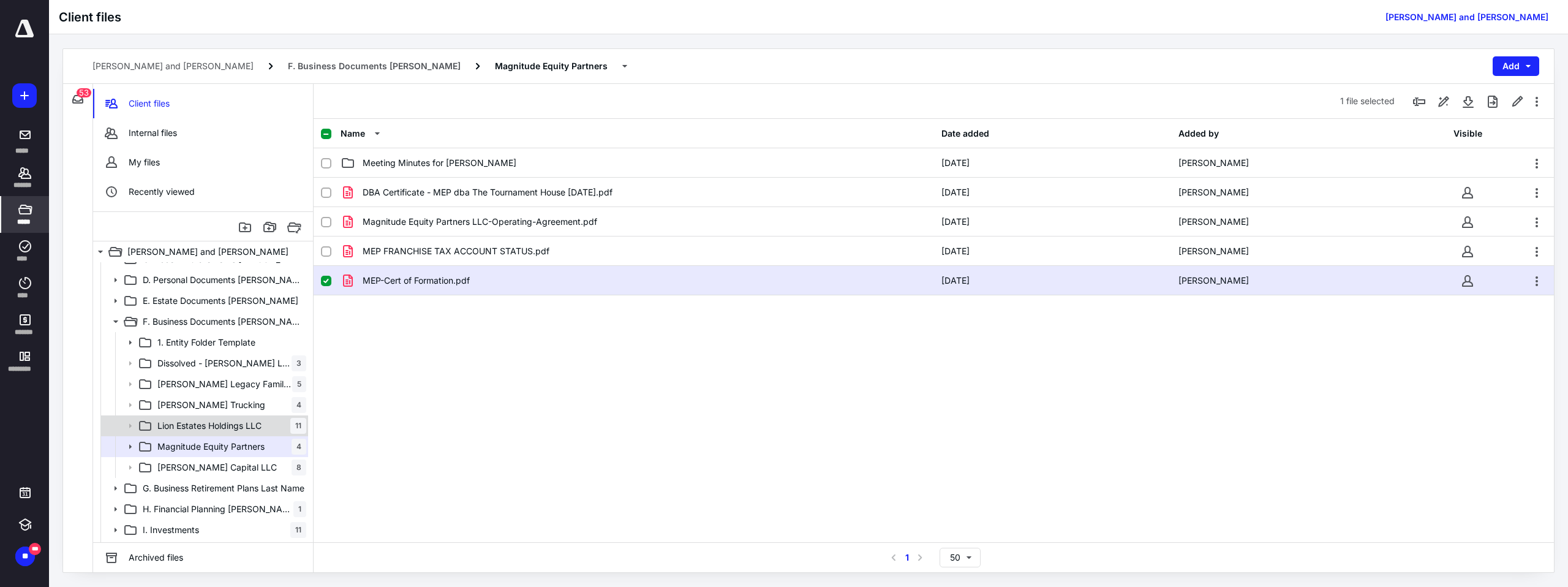scroll, scrollTop: 108, scrollLeft: 0, axis: vertical 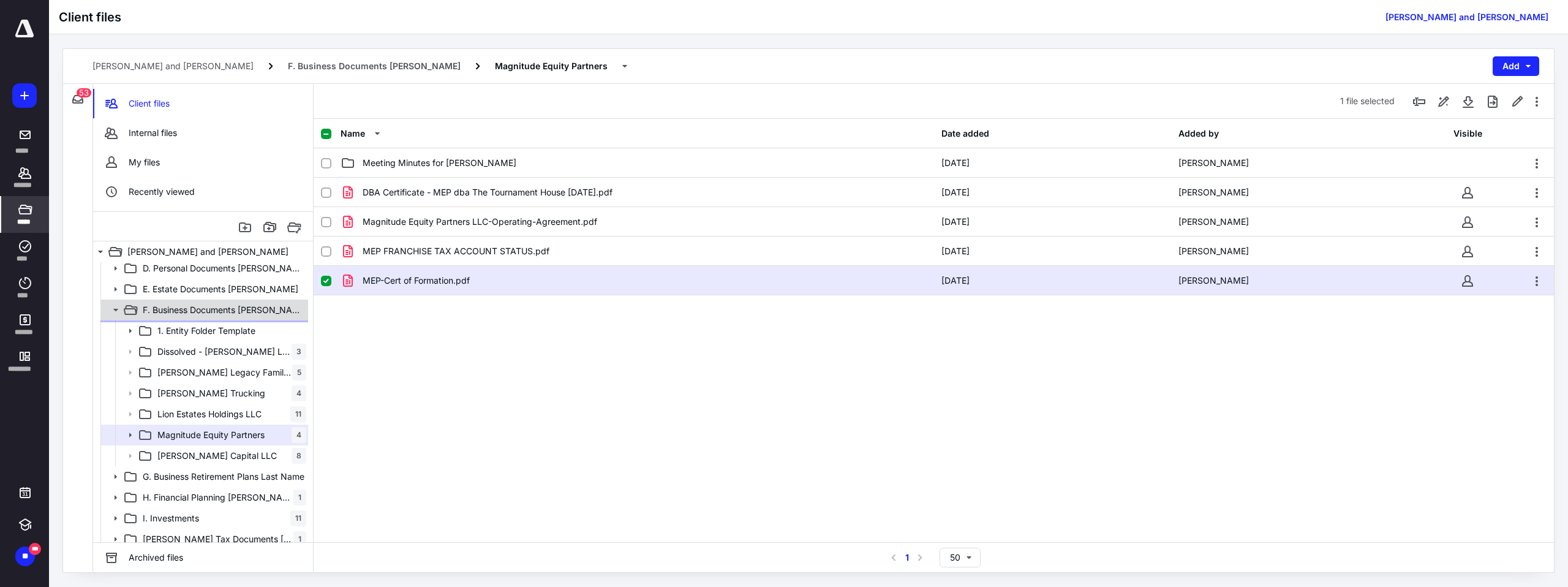click 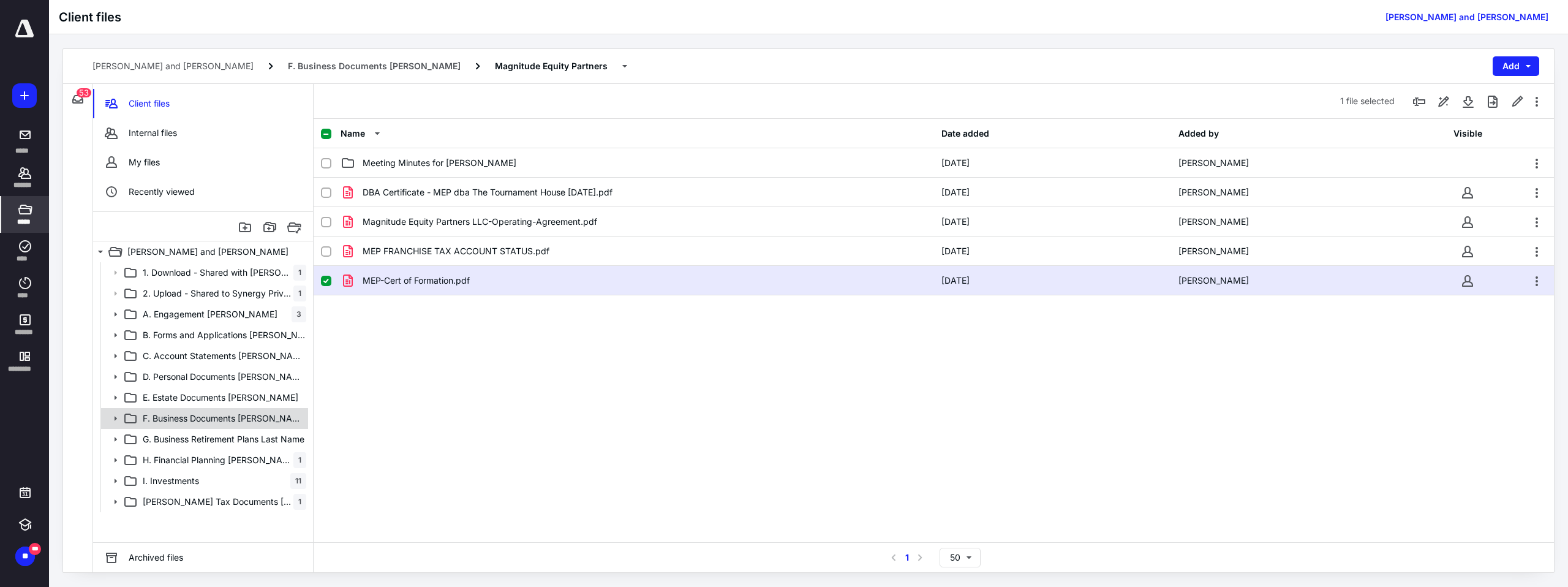 scroll, scrollTop: 0, scrollLeft: 0, axis: both 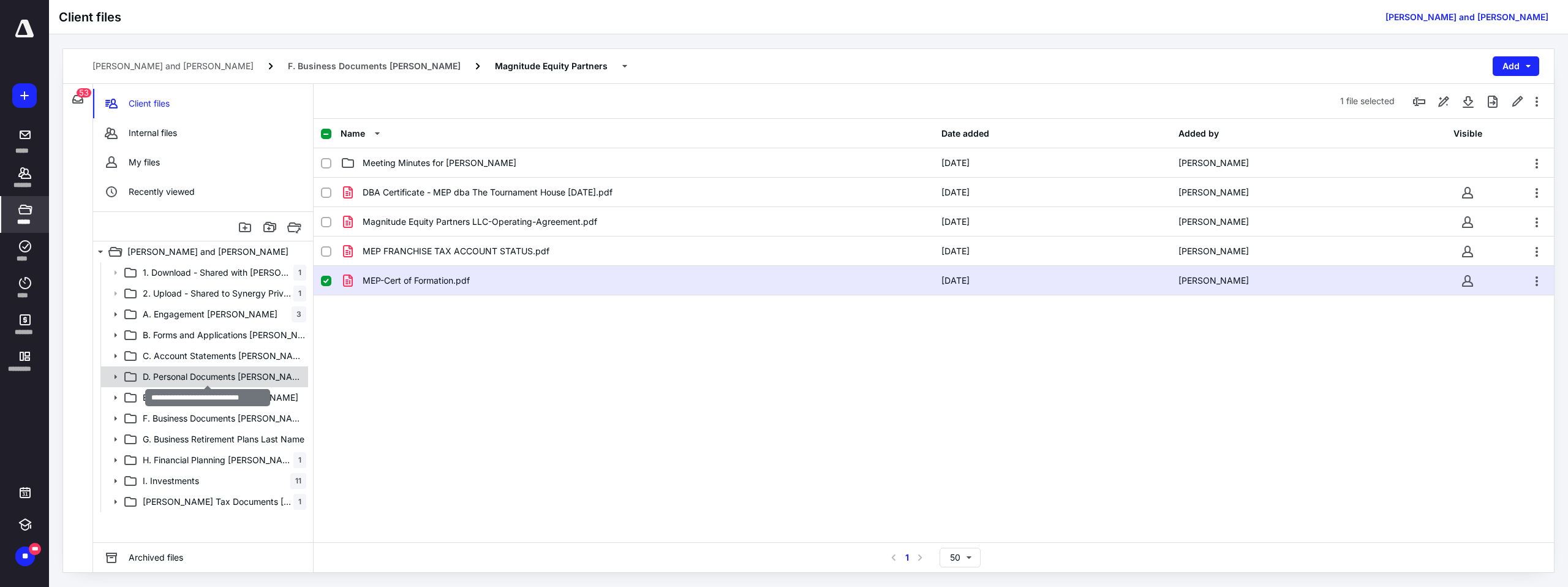 click on "D. Personal Documents [PERSON_NAME]" at bounding box center [224, 377] 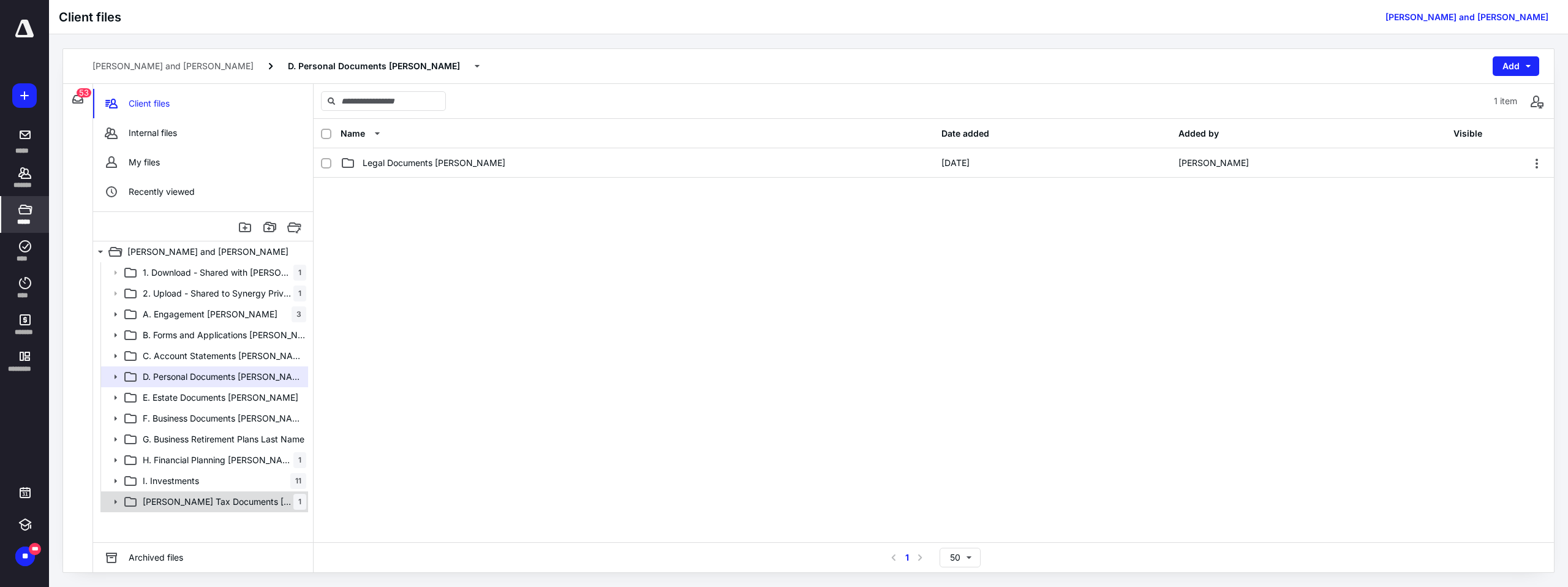 click on "[PERSON_NAME] Tax Documents [PERSON_NAME]" at bounding box center [218, 502] 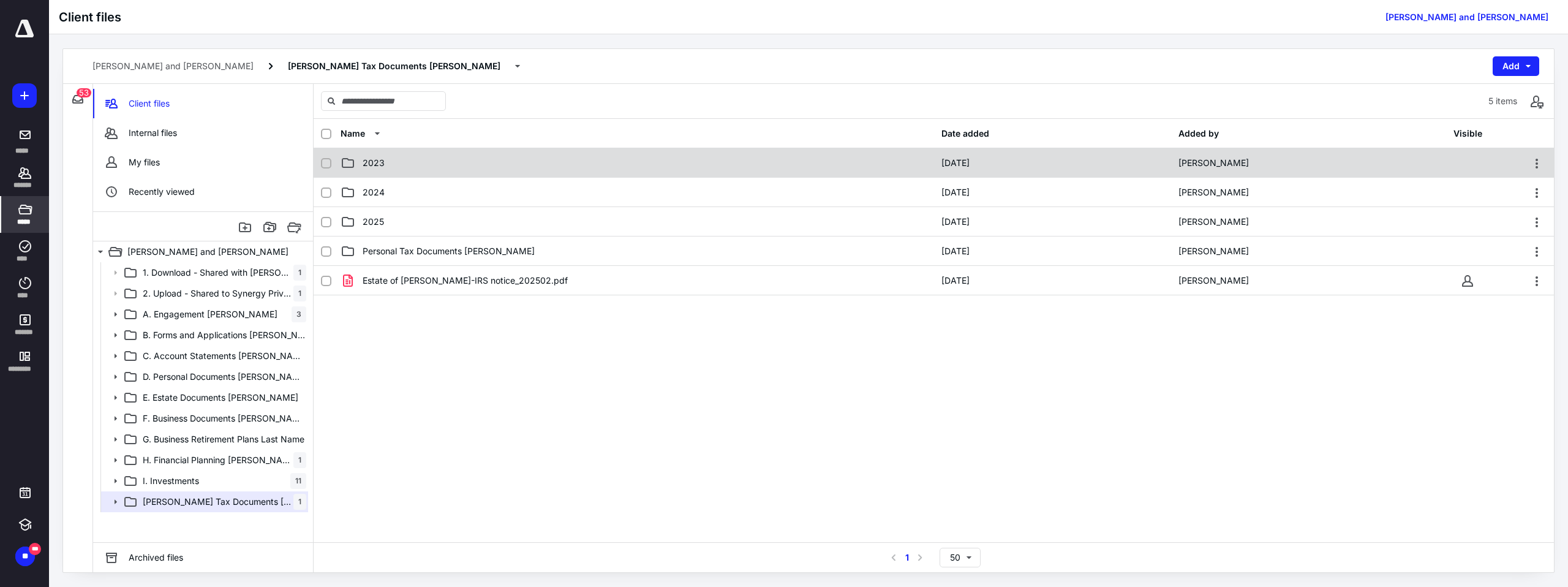 click on "2023" at bounding box center [637, 163] 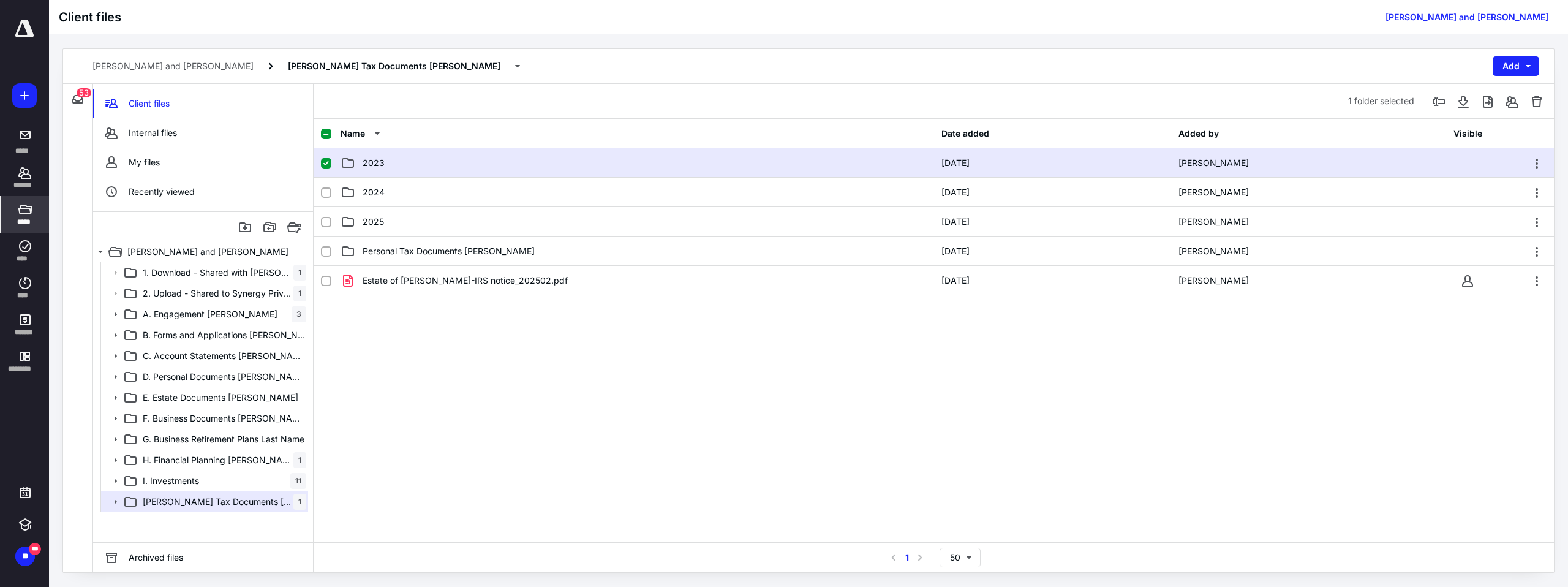 click on "2023" at bounding box center [637, 163] 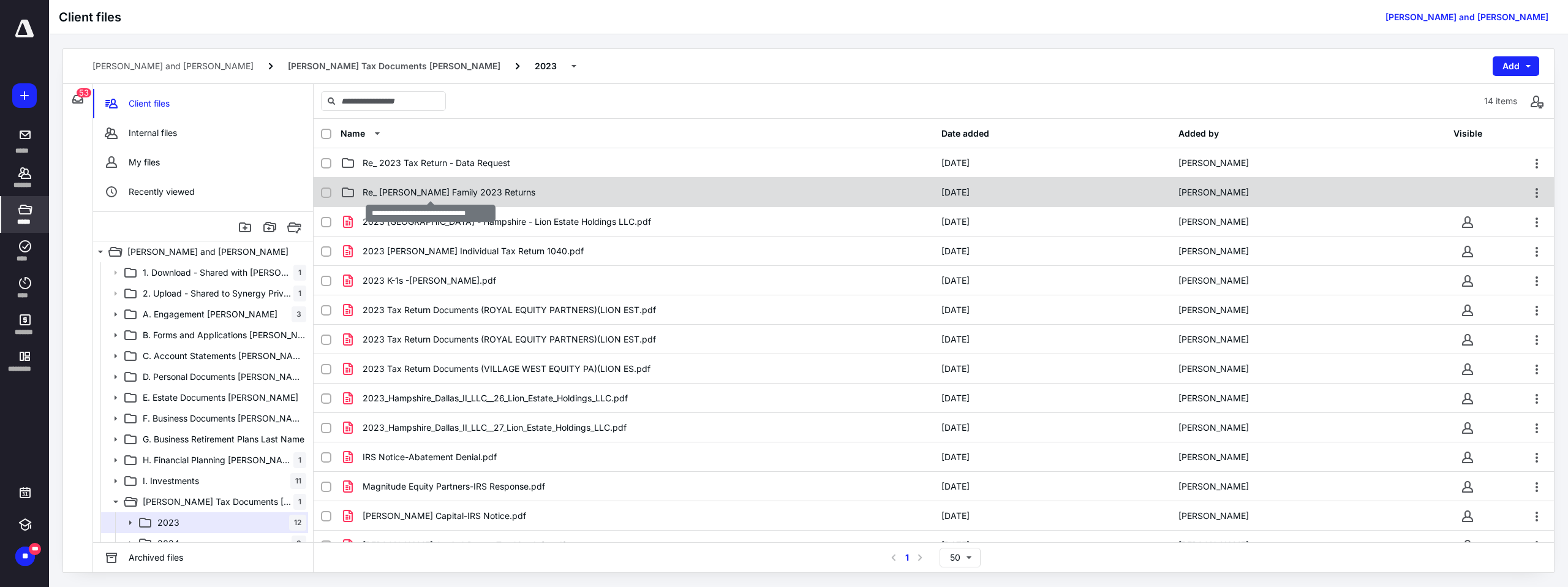 click on "Re_ [PERSON_NAME] Family 2023 Returns" at bounding box center (449, 192) 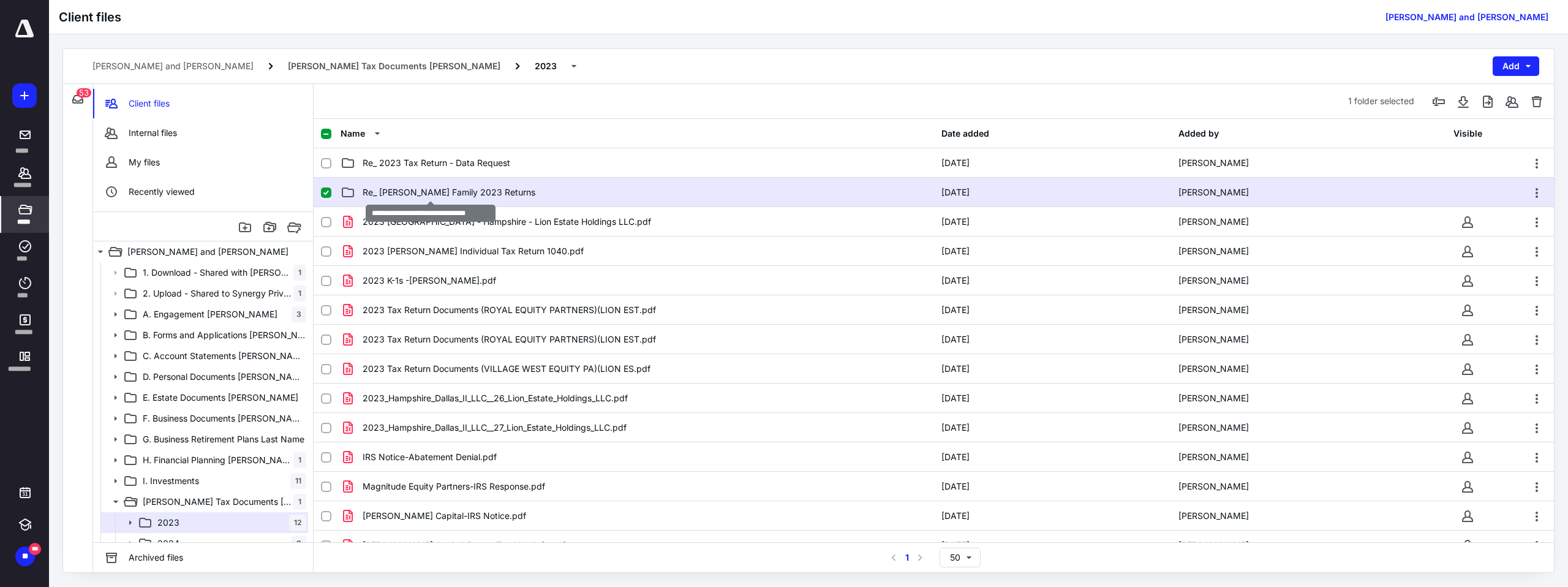 click on "Re_ [PERSON_NAME] Family 2023 Returns" at bounding box center [449, 192] 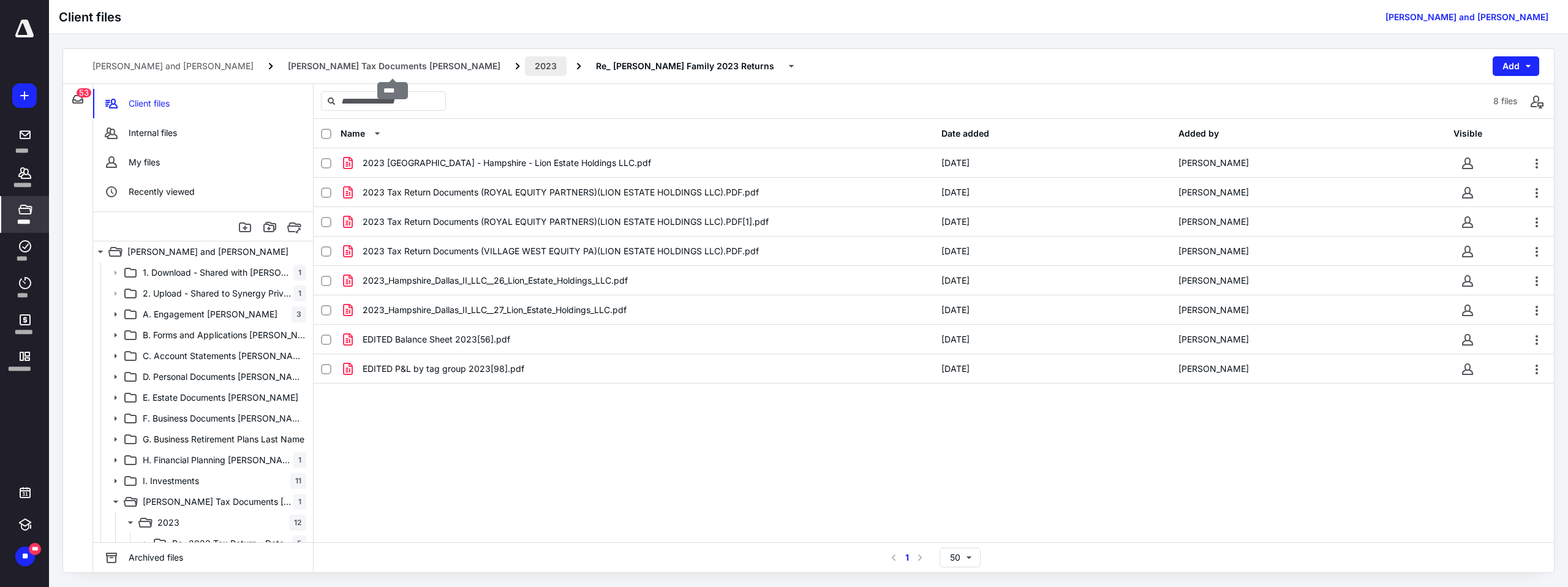 click on "2023" at bounding box center (546, 66) 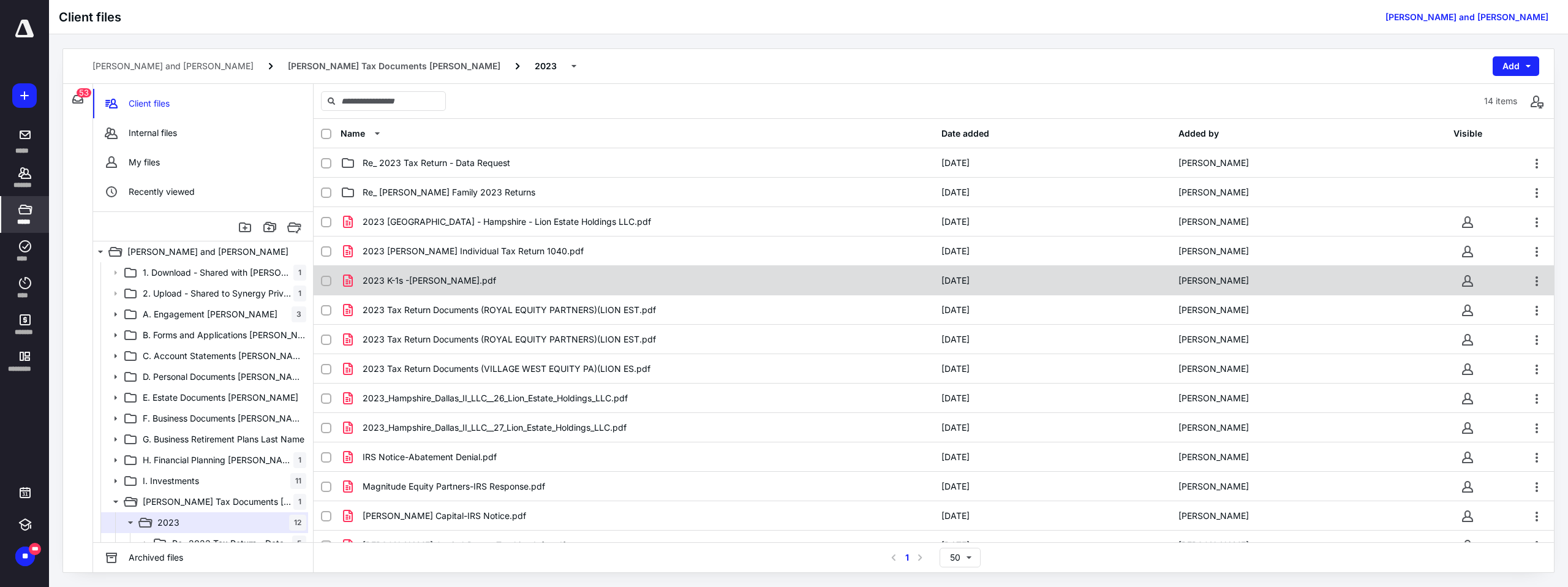 click on "2023 K-1s -[PERSON_NAME].pdf" at bounding box center [429, 281] 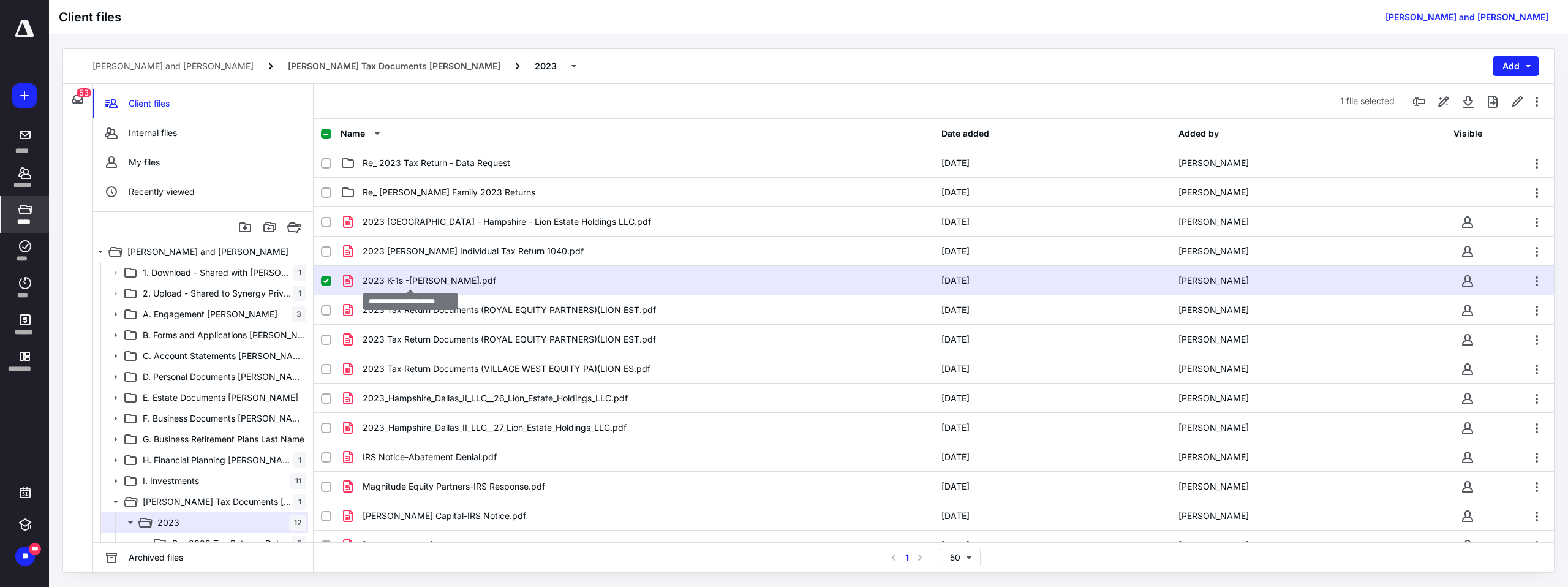 click on "2023 K-1s -[PERSON_NAME].pdf" at bounding box center (429, 281) 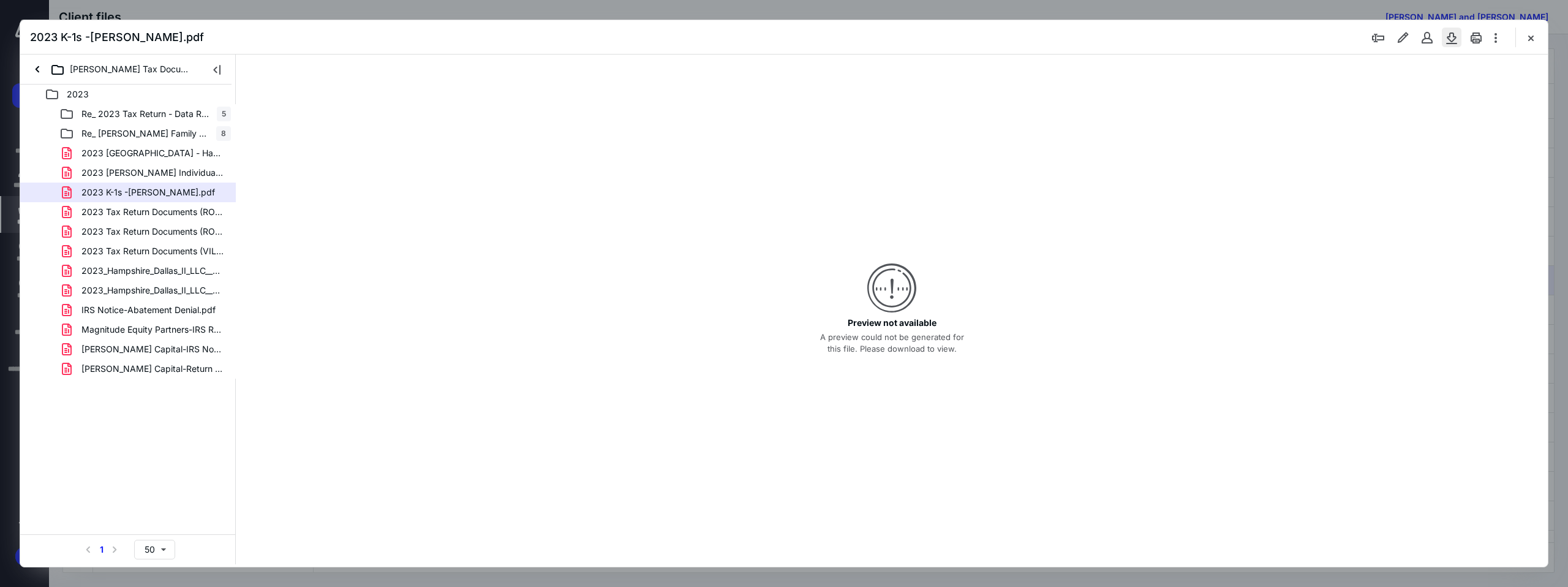 click at bounding box center (1452, 37) 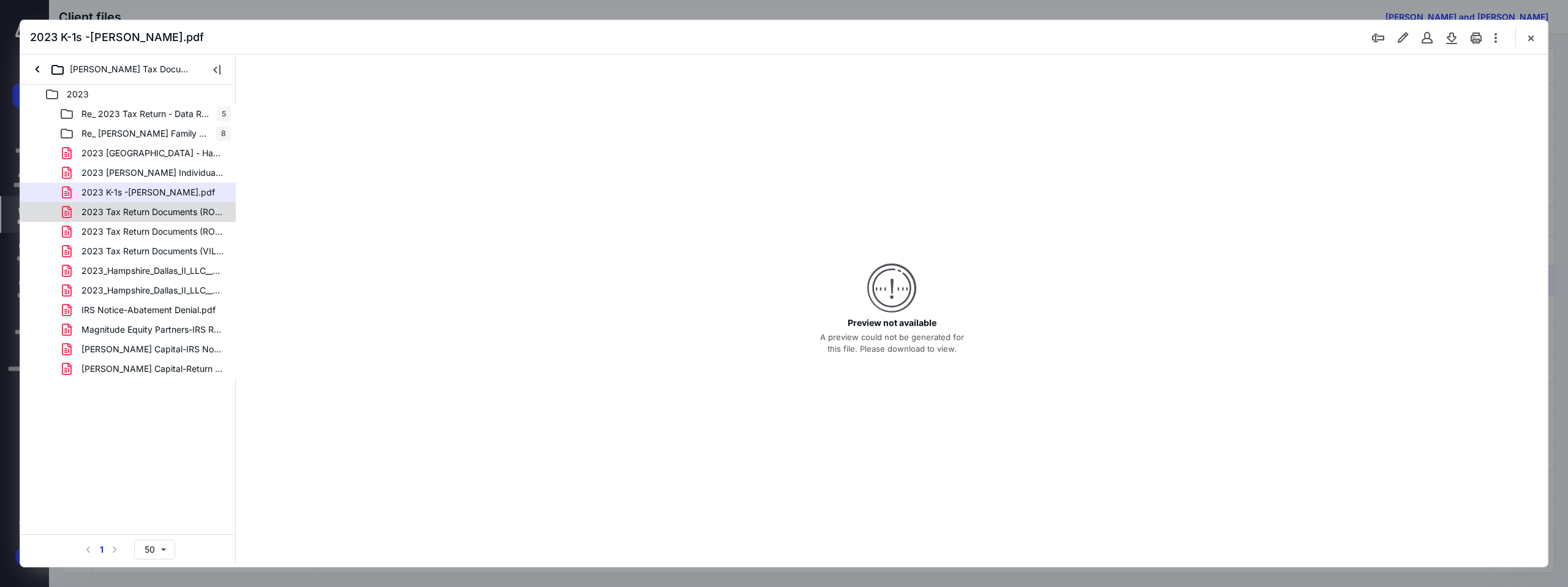 click on "2023 Tax Return Documents (ROYAL EQUITY PARTNERS)(LION EST.pdf" at bounding box center (153, 212) 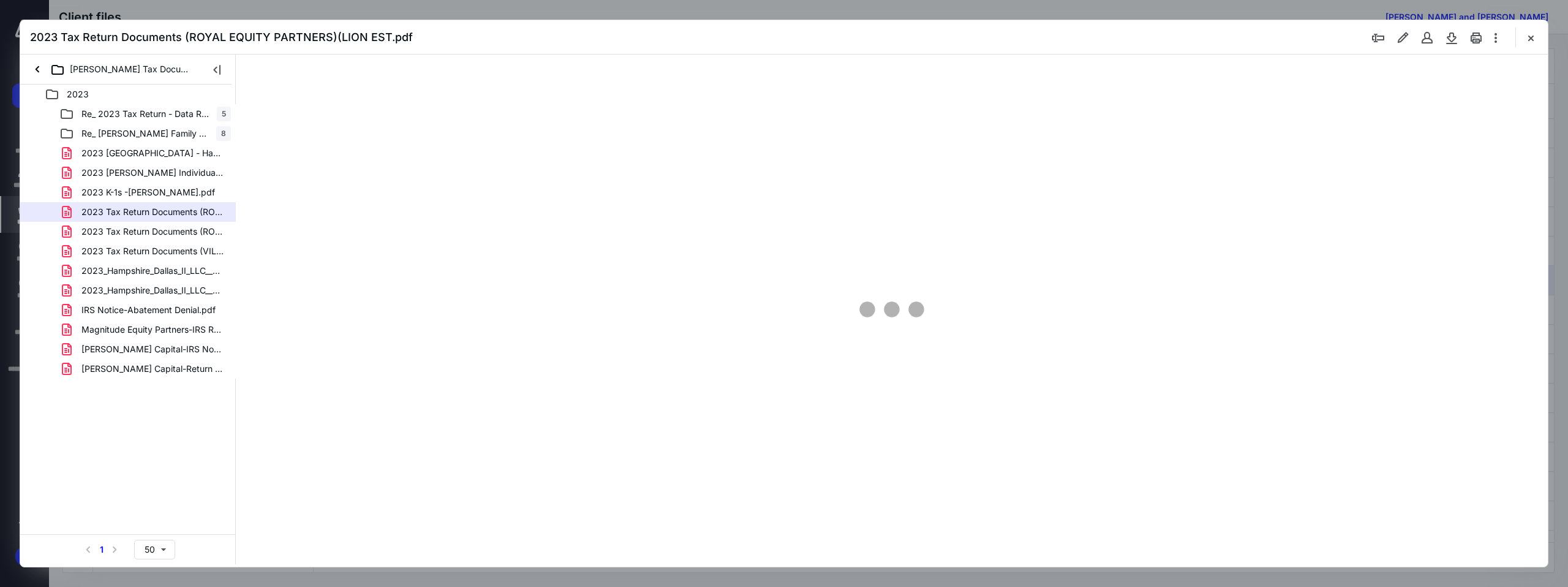 scroll, scrollTop: 0, scrollLeft: 0, axis: both 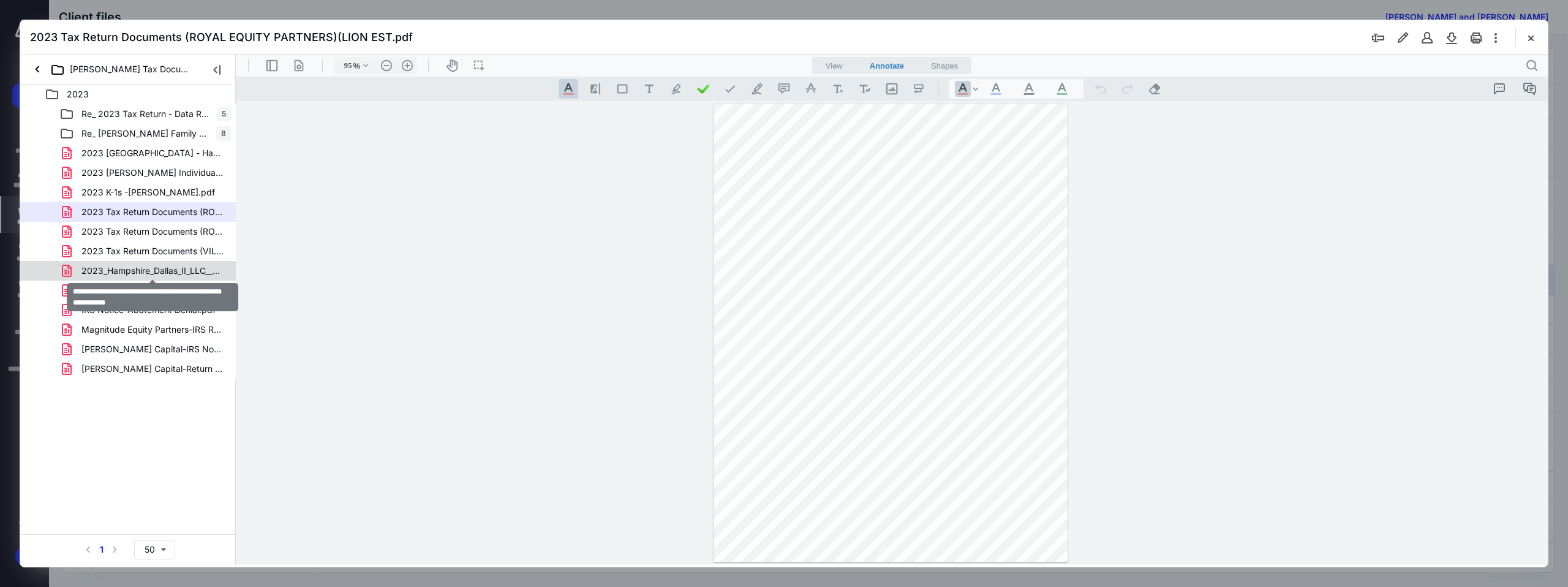 click on "2023_Hampshire_Dallas_II_LLC__26_Lion_Estate_Holdings_LLC.pdf" at bounding box center [153, 271] 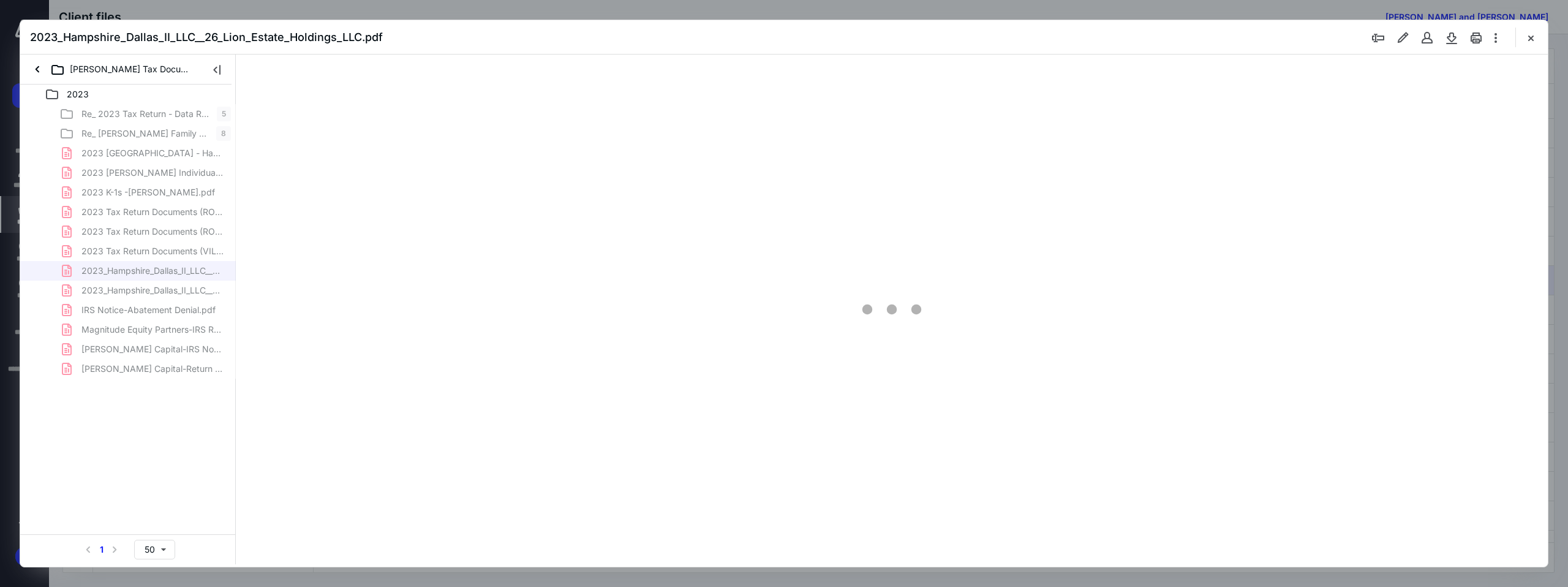 type on "95" 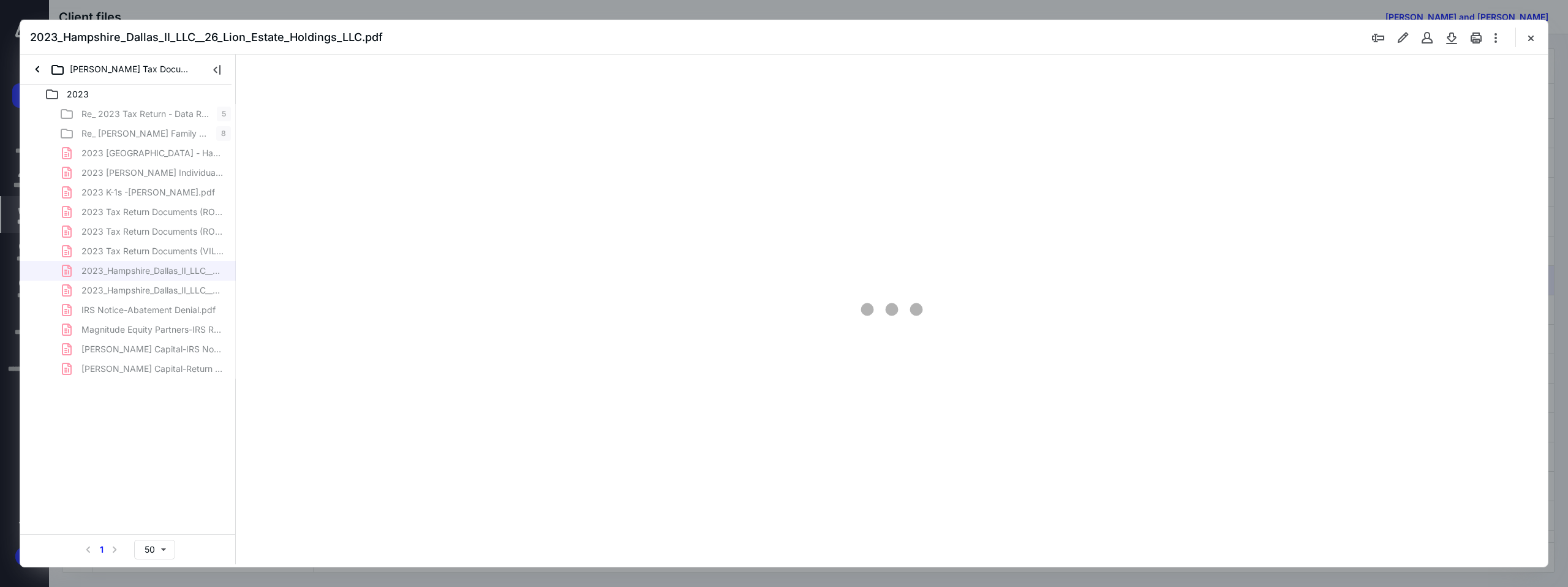 scroll, scrollTop: 49, scrollLeft: 0, axis: vertical 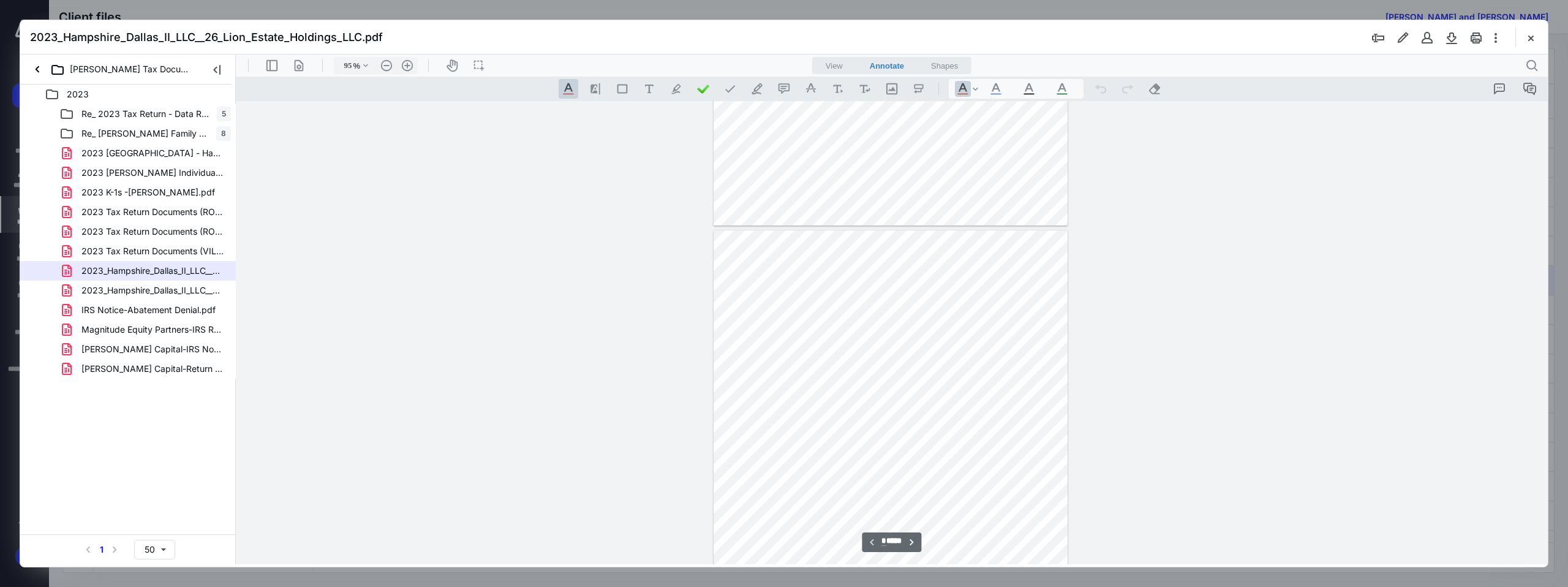 type on "*" 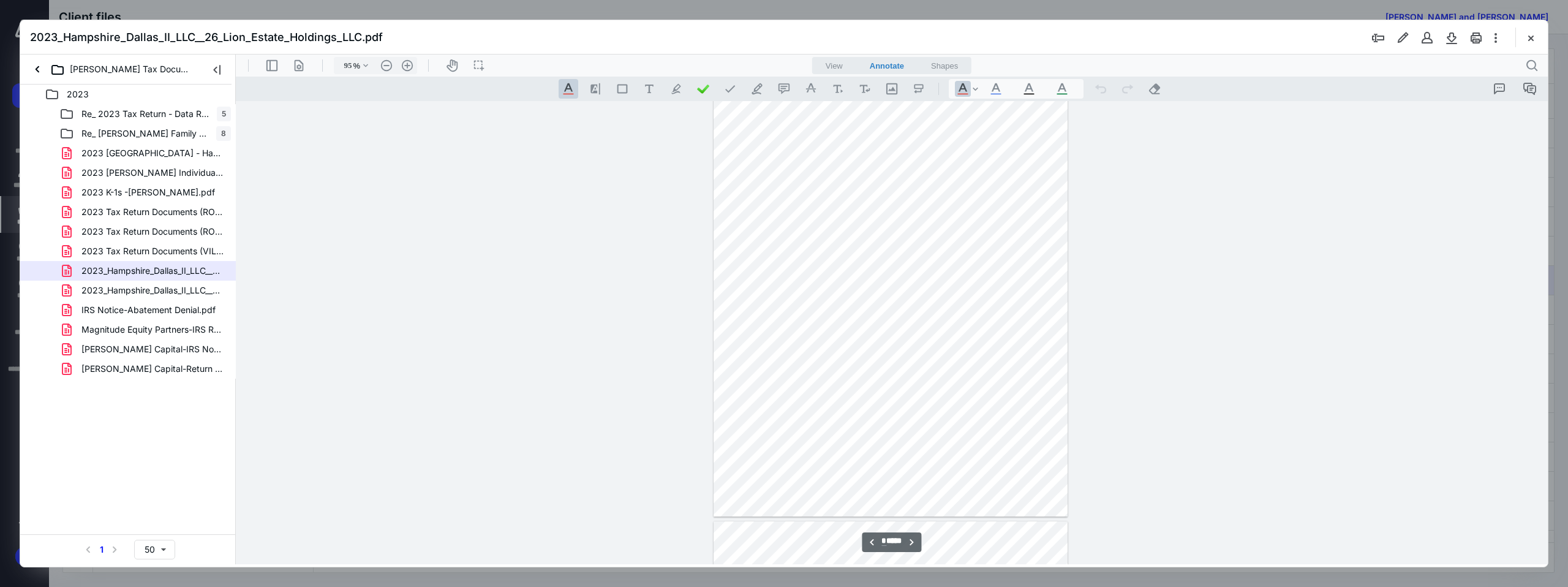 scroll, scrollTop: 472, scrollLeft: 0, axis: vertical 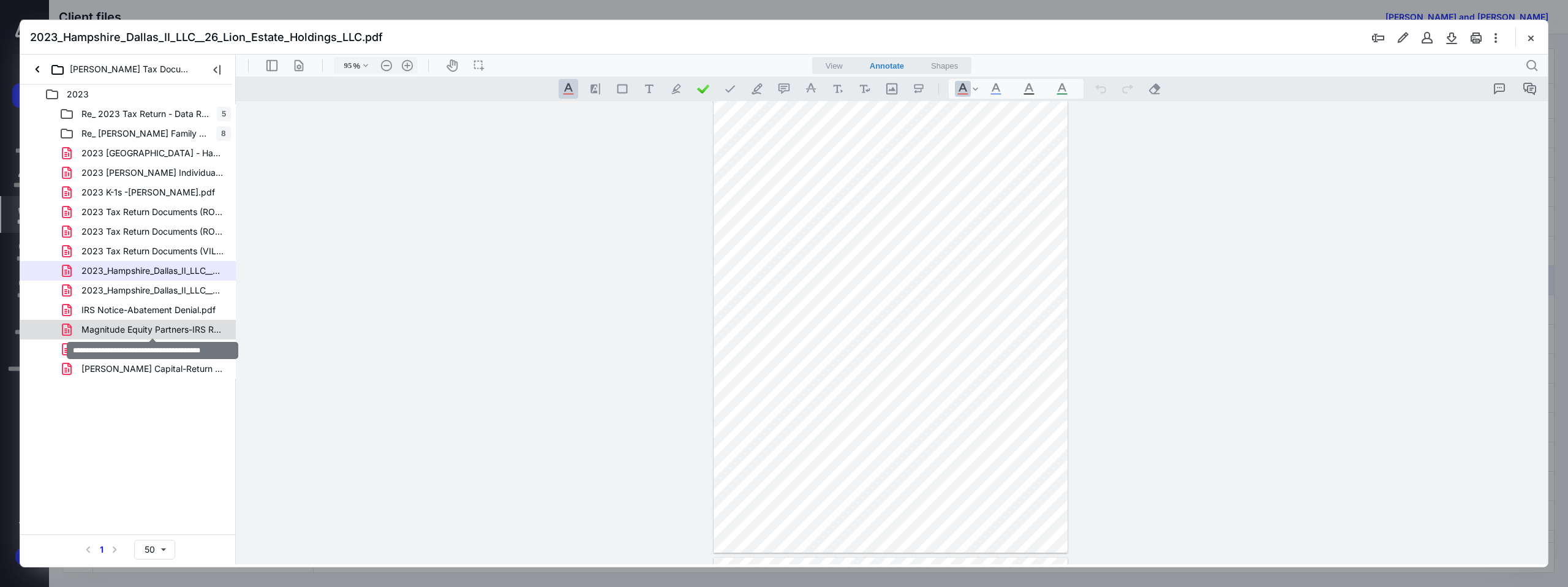 click on "Magnitude Equity Partners-IRS Response.pdf" at bounding box center [153, 330] 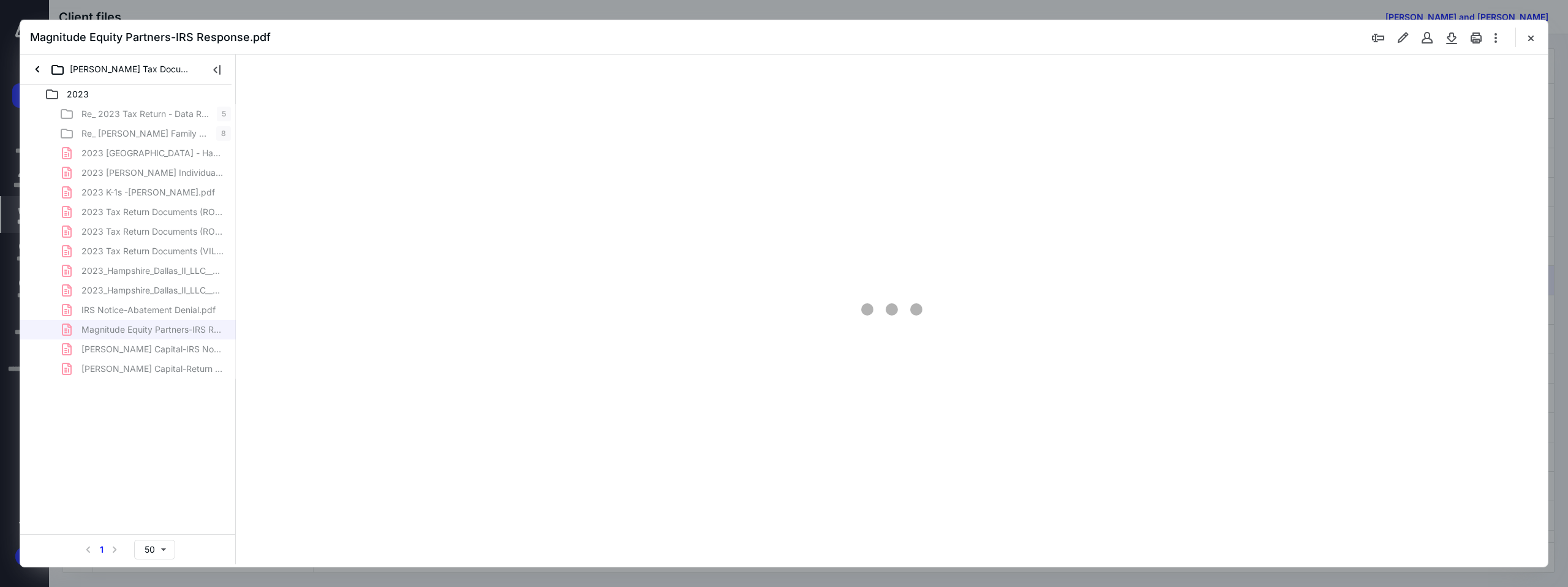 type on "89" 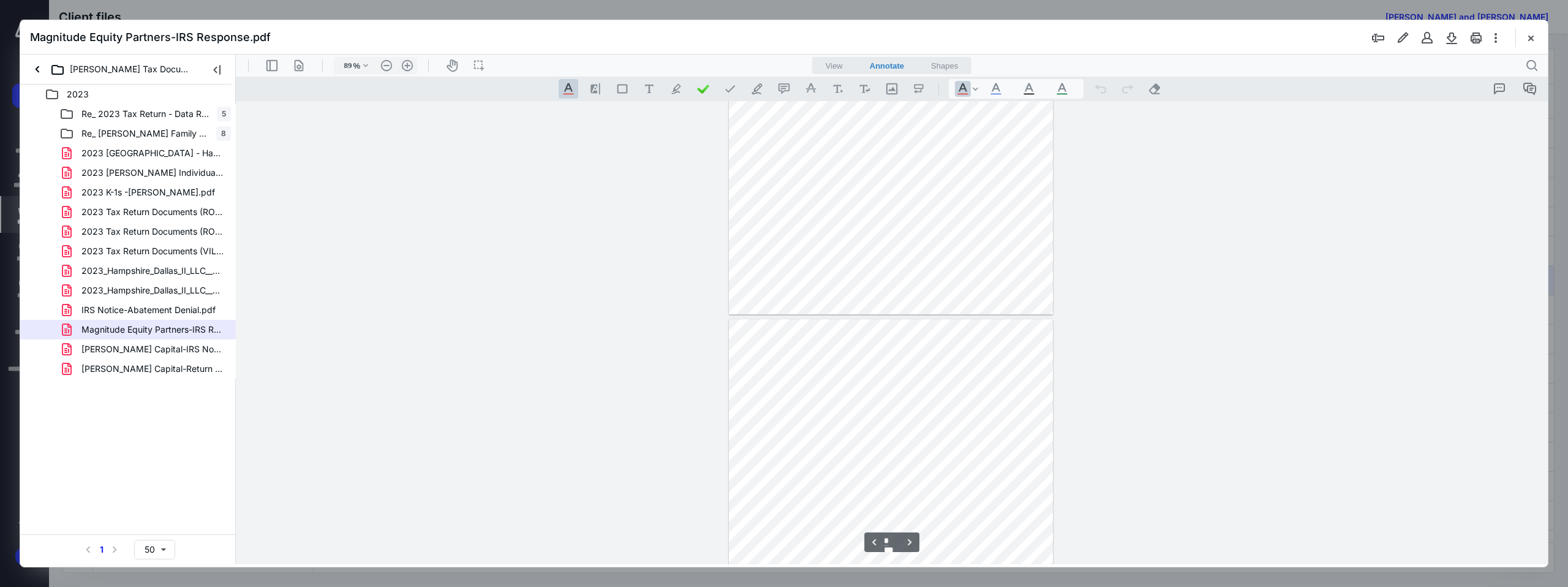 type on "*" 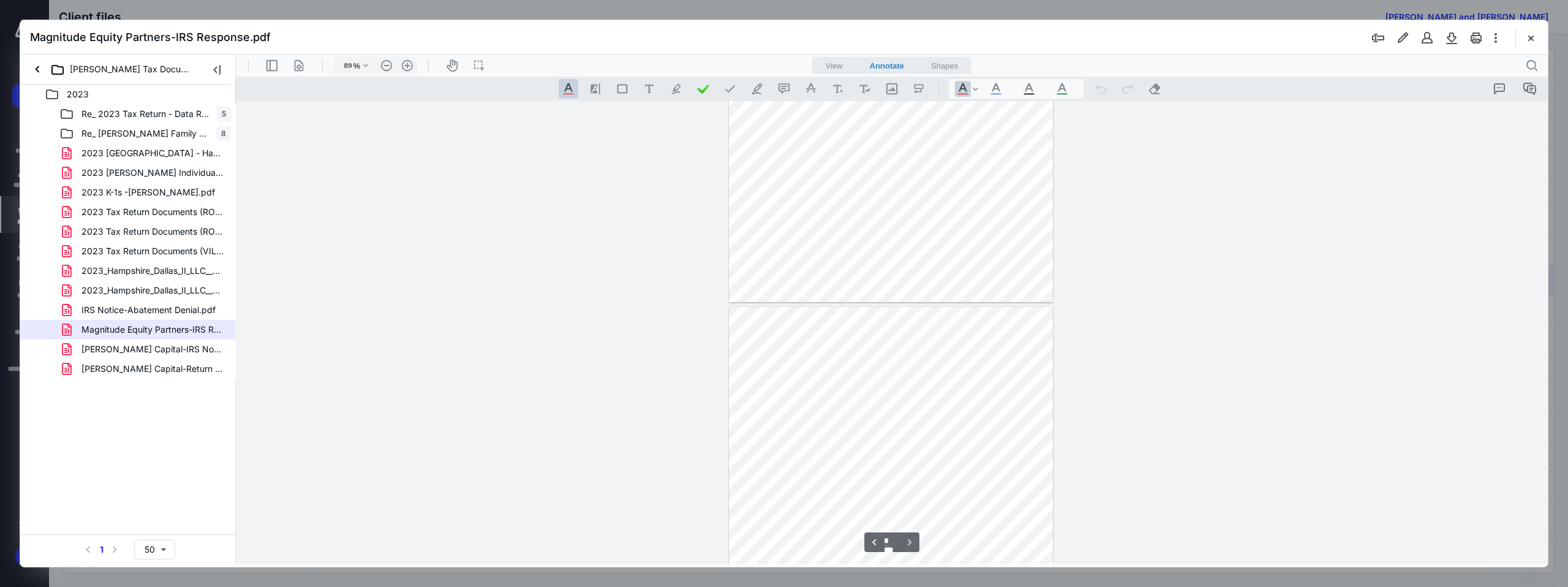scroll, scrollTop: 1828, scrollLeft: 0, axis: vertical 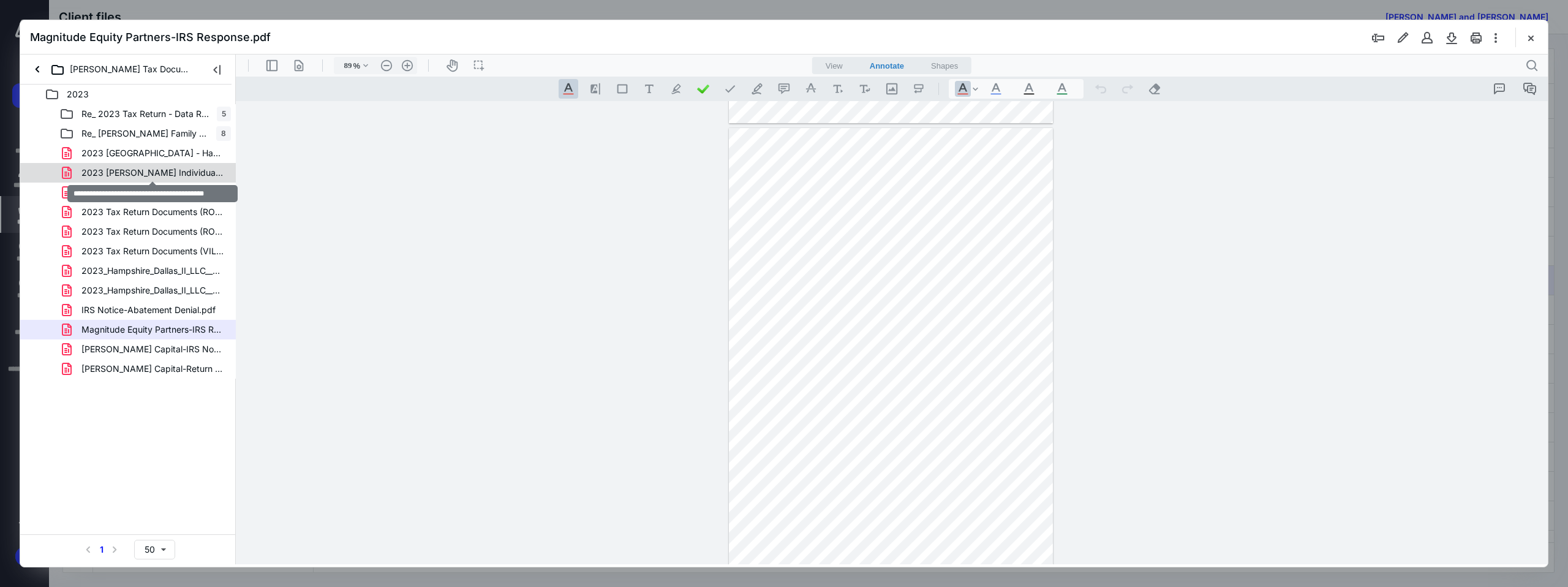 click on "2023 [PERSON_NAME] Individual Tax Return 1040.pdf" at bounding box center [153, 173] 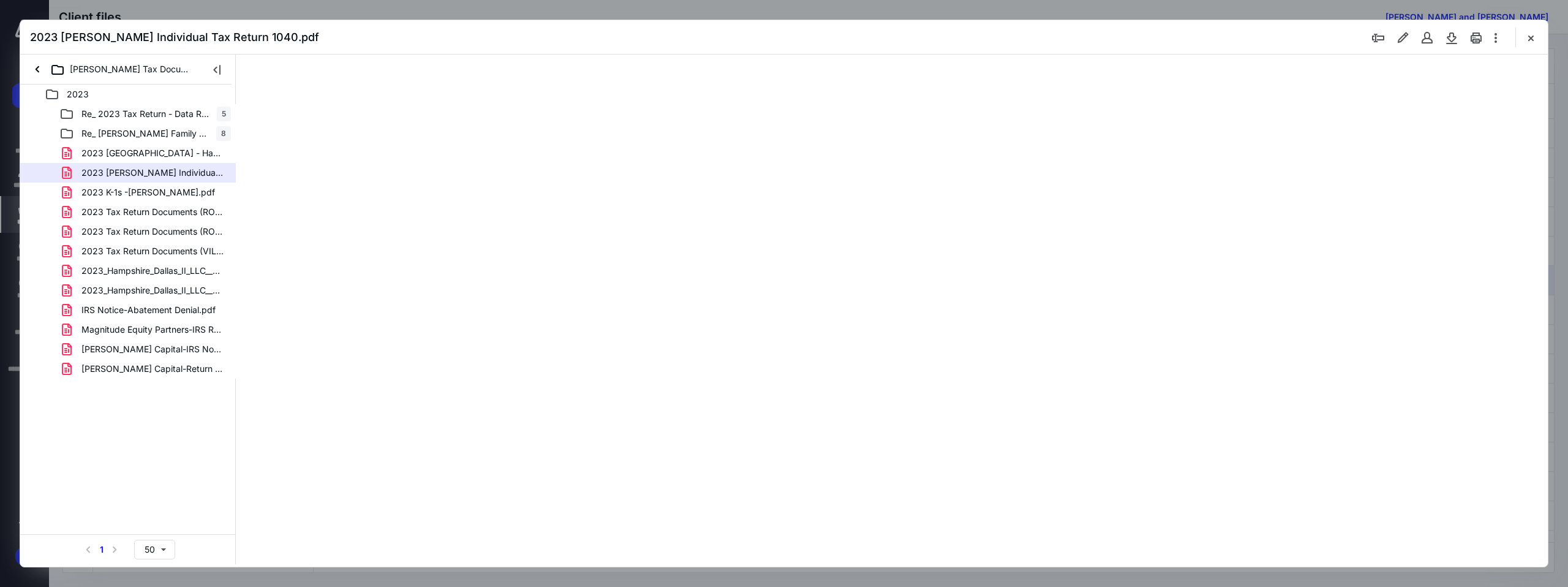 type on "95" 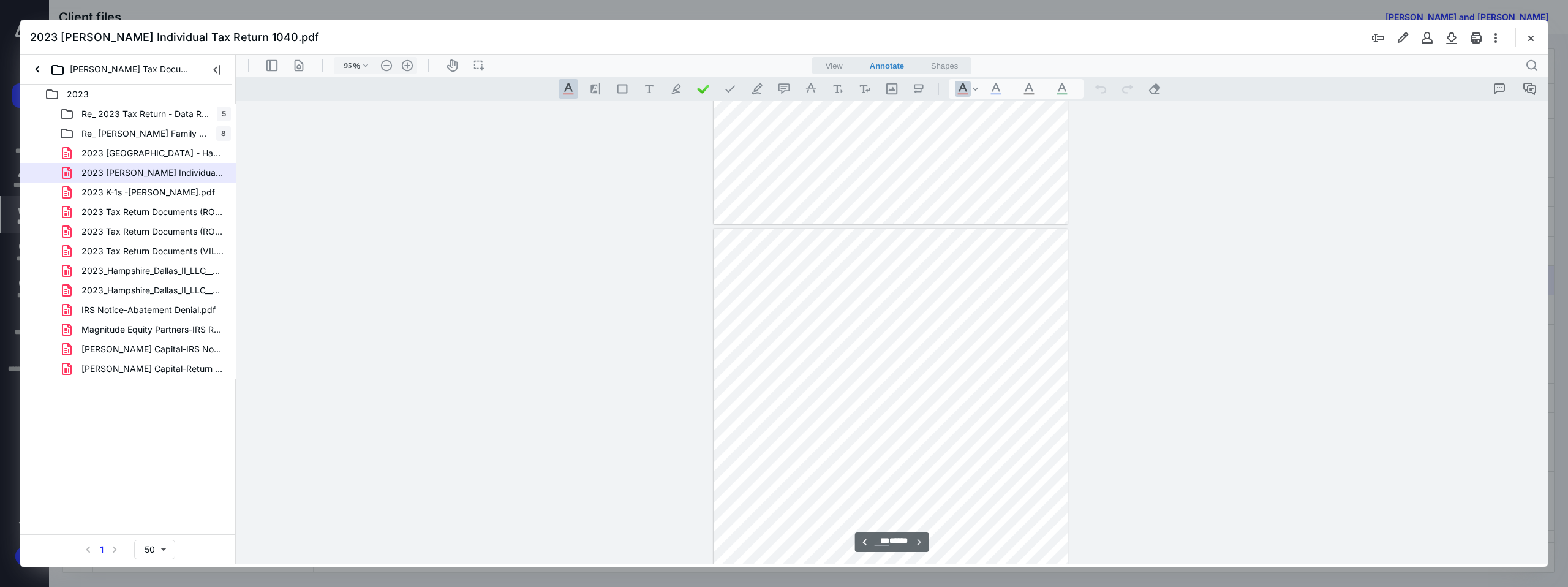 scroll, scrollTop: 56226, scrollLeft: 0, axis: vertical 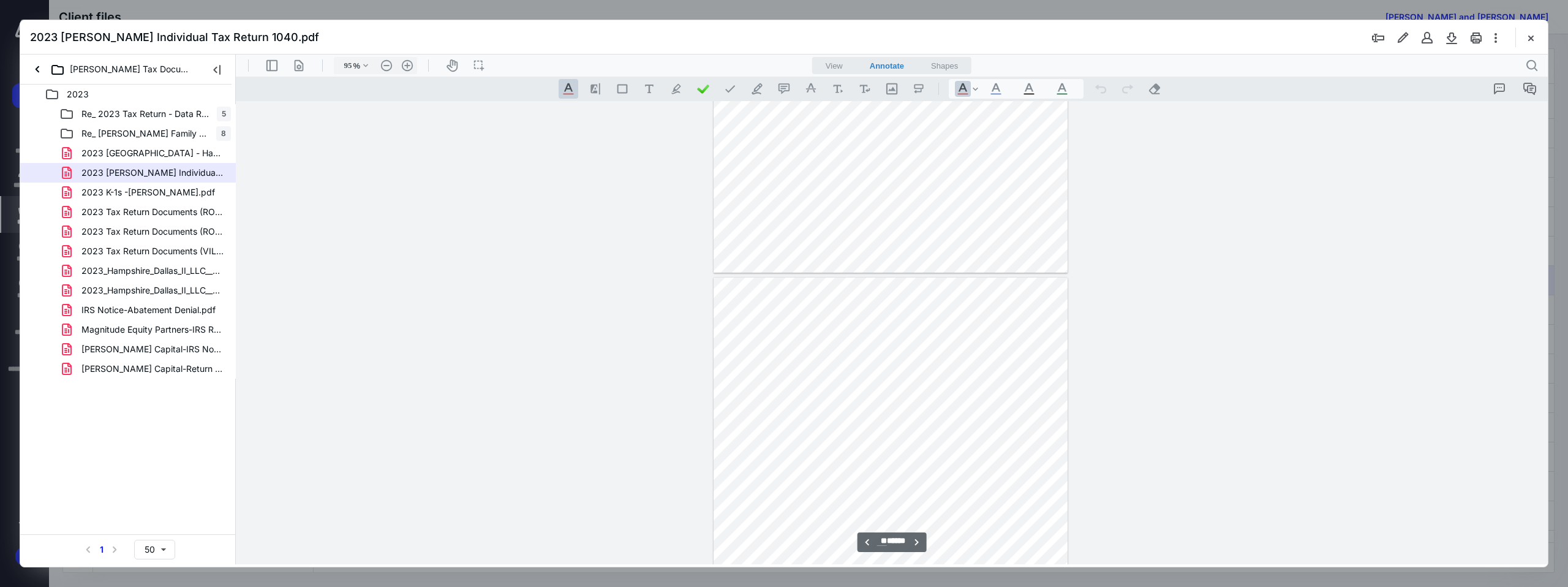 type on "**" 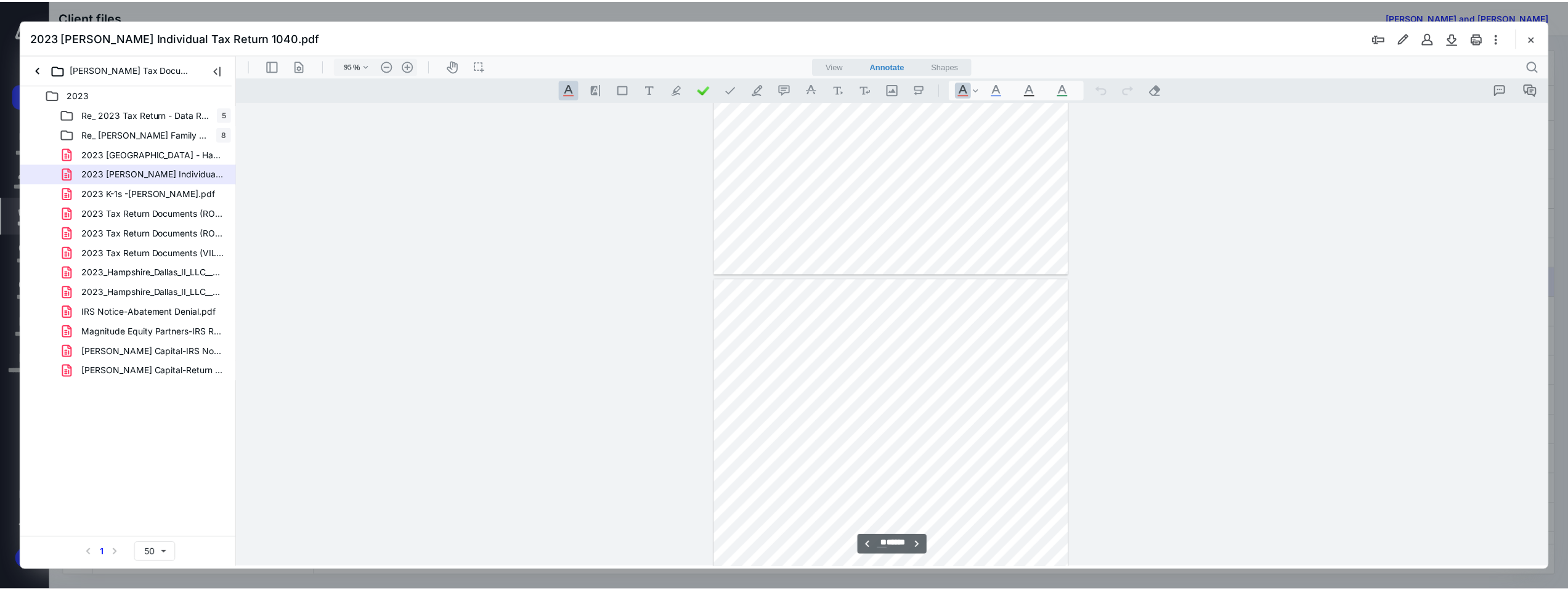 scroll, scrollTop: 36678, scrollLeft: 0, axis: vertical 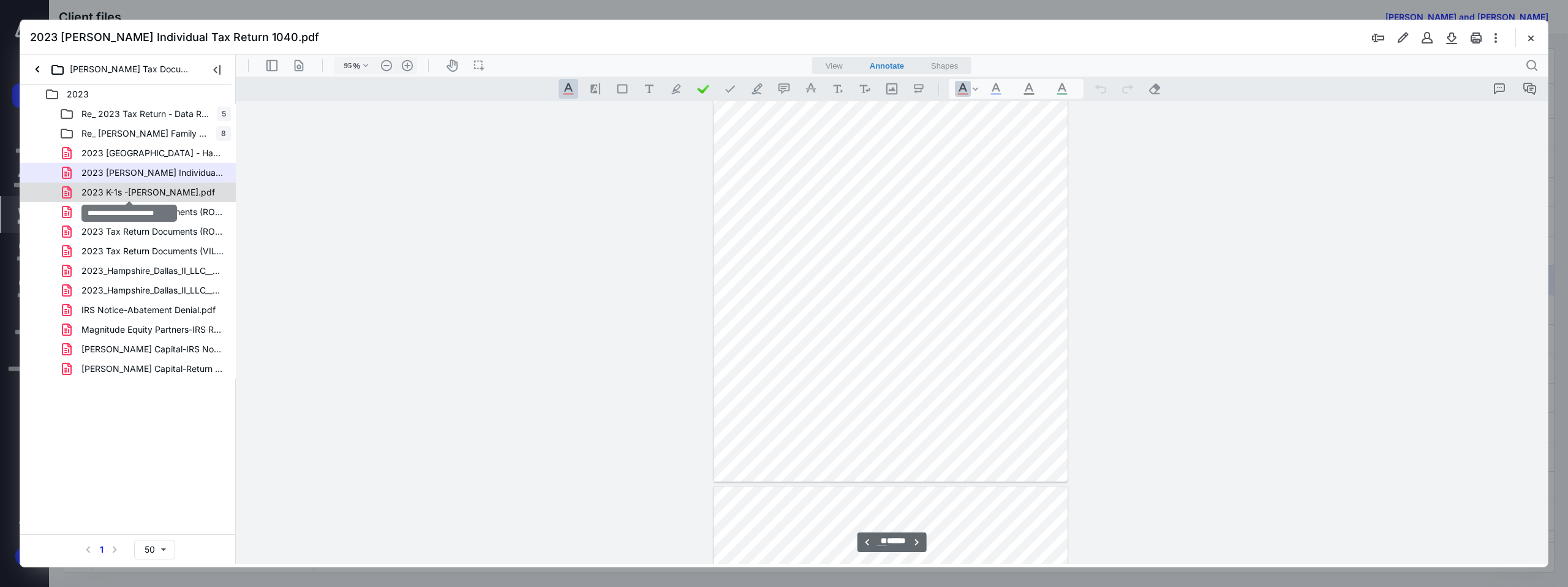 click on "2023 K-1s -[PERSON_NAME].pdf" at bounding box center [148, 192] 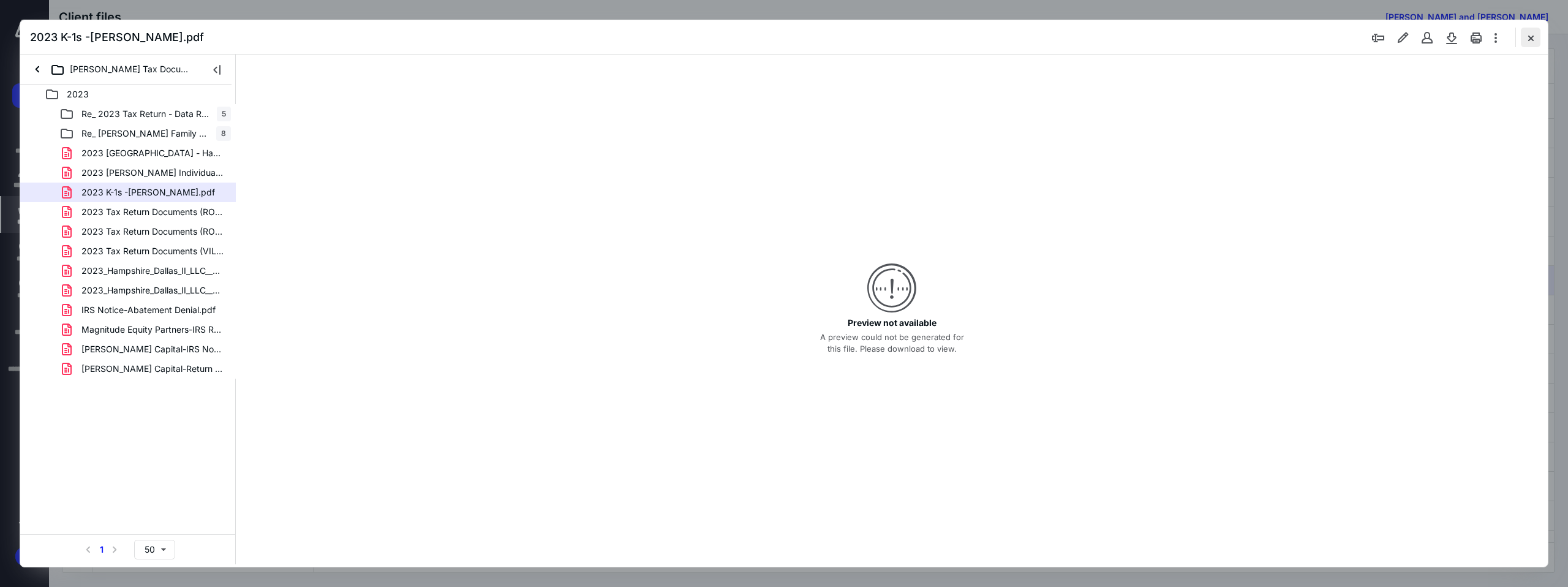click at bounding box center [1531, 37] 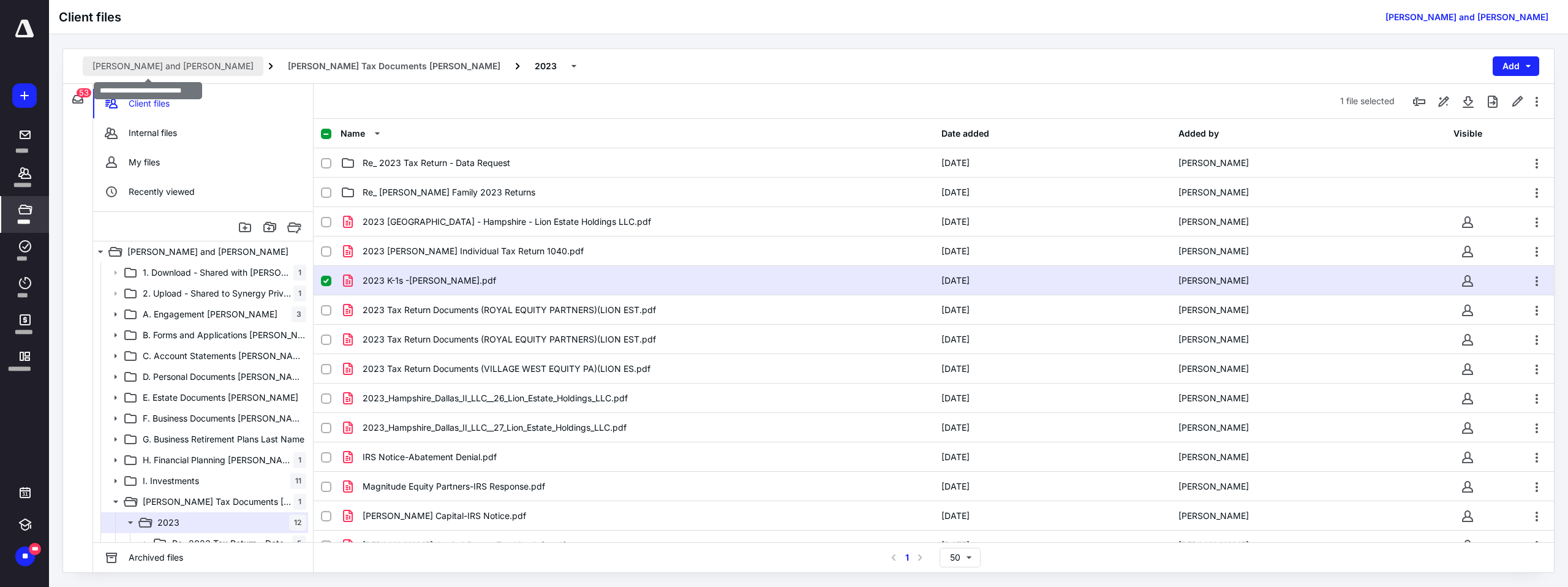 click on "[PERSON_NAME] and [PERSON_NAME]" at bounding box center [173, 66] 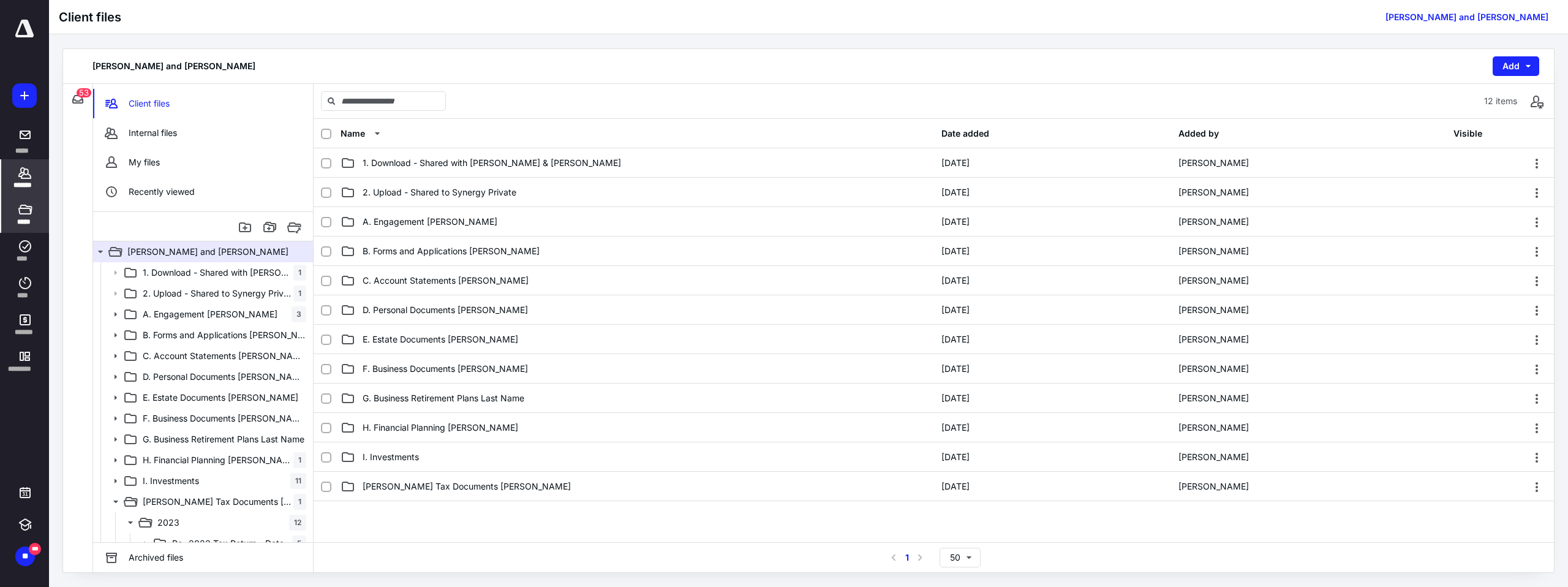 click on "*******" at bounding box center [25, 178] 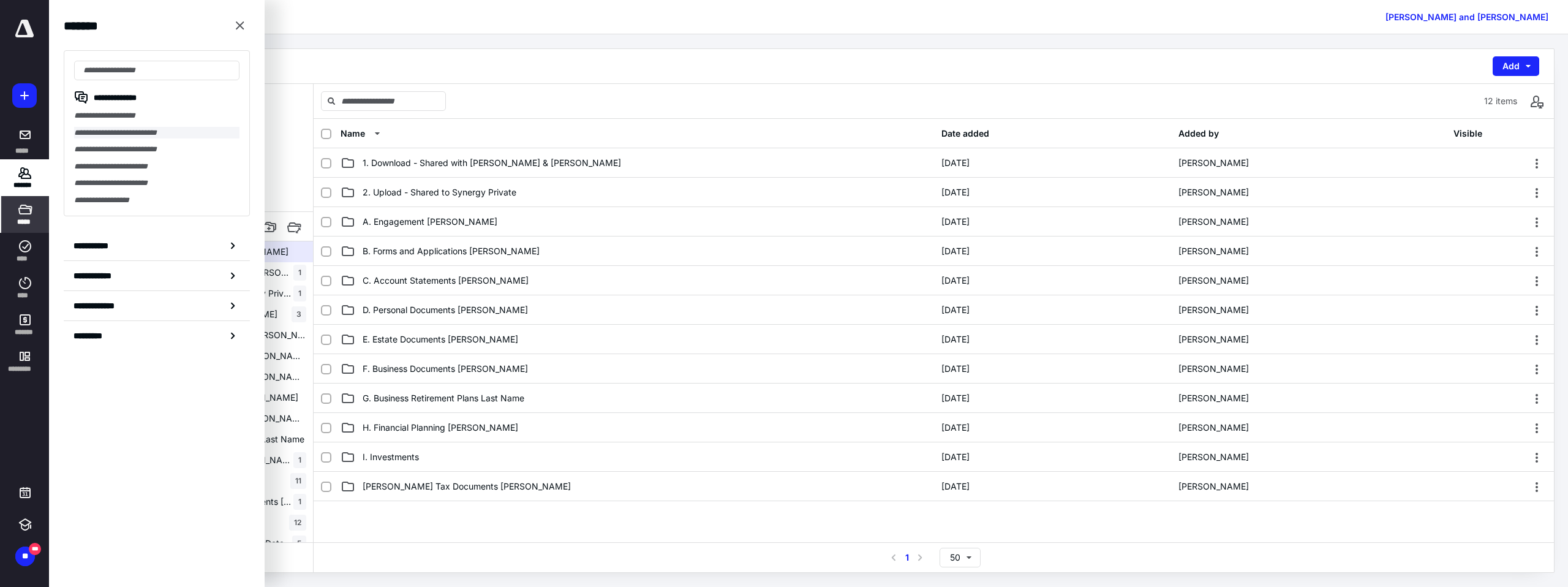click on "**********" at bounding box center [157, 133] 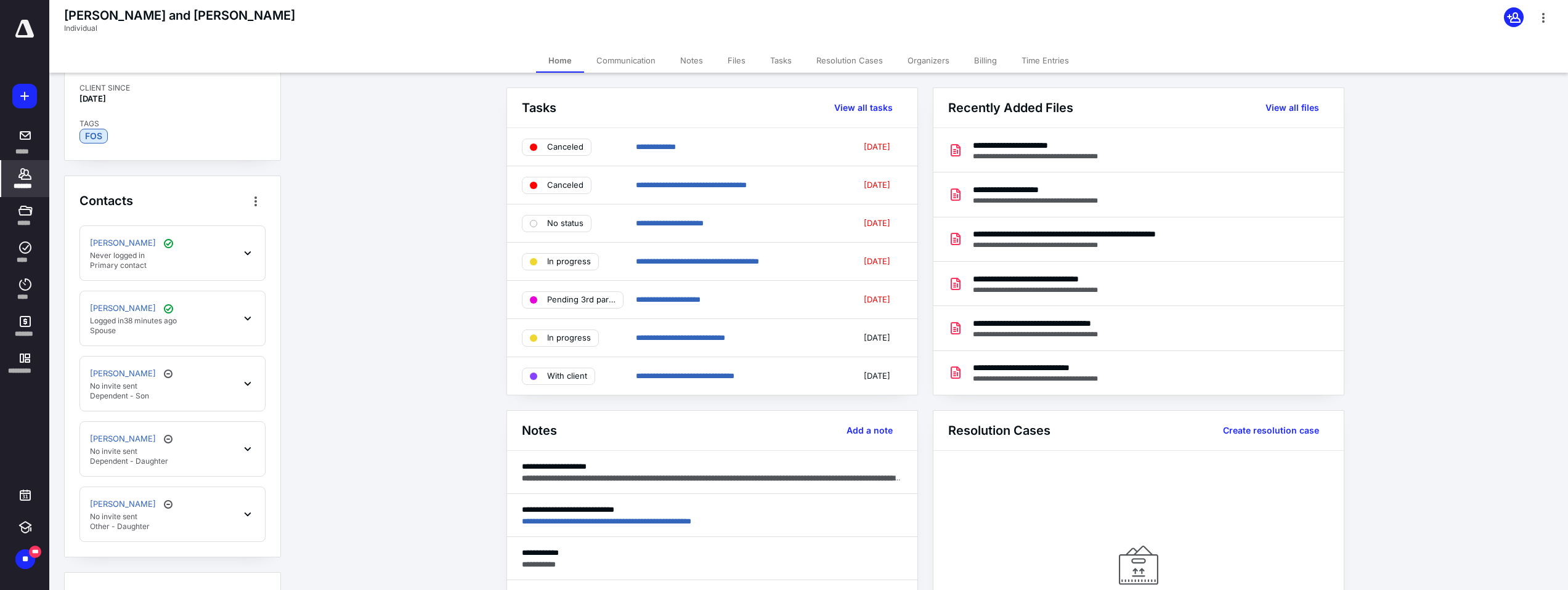 scroll, scrollTop: 162, scrollLeft: 0, axis: vertical 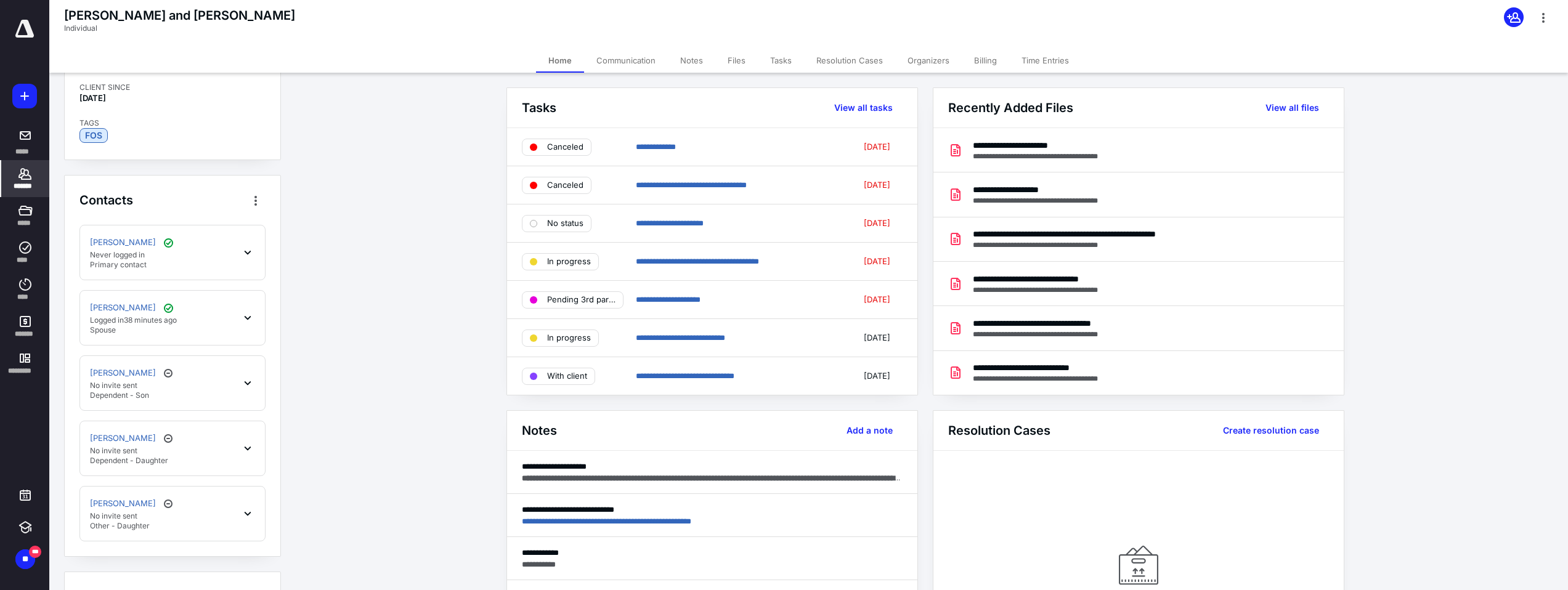 click 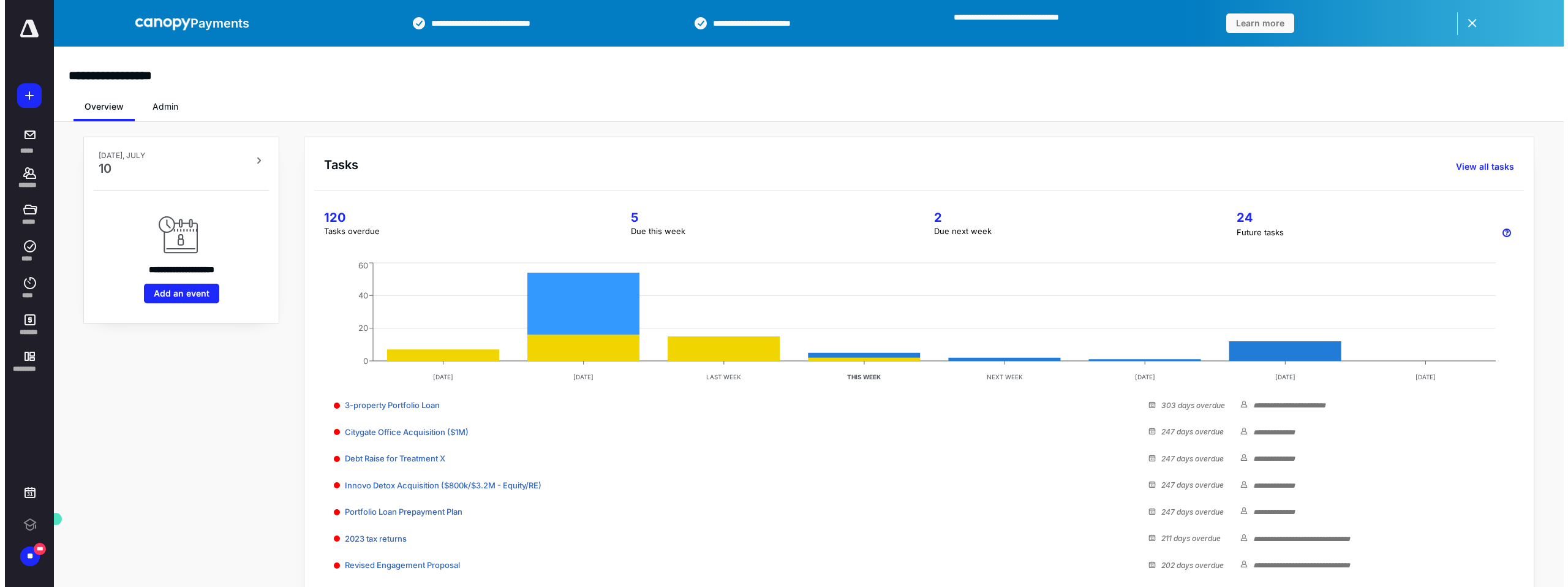 scroll, scrollTop: 0, scrollLeft: 0, axis: both 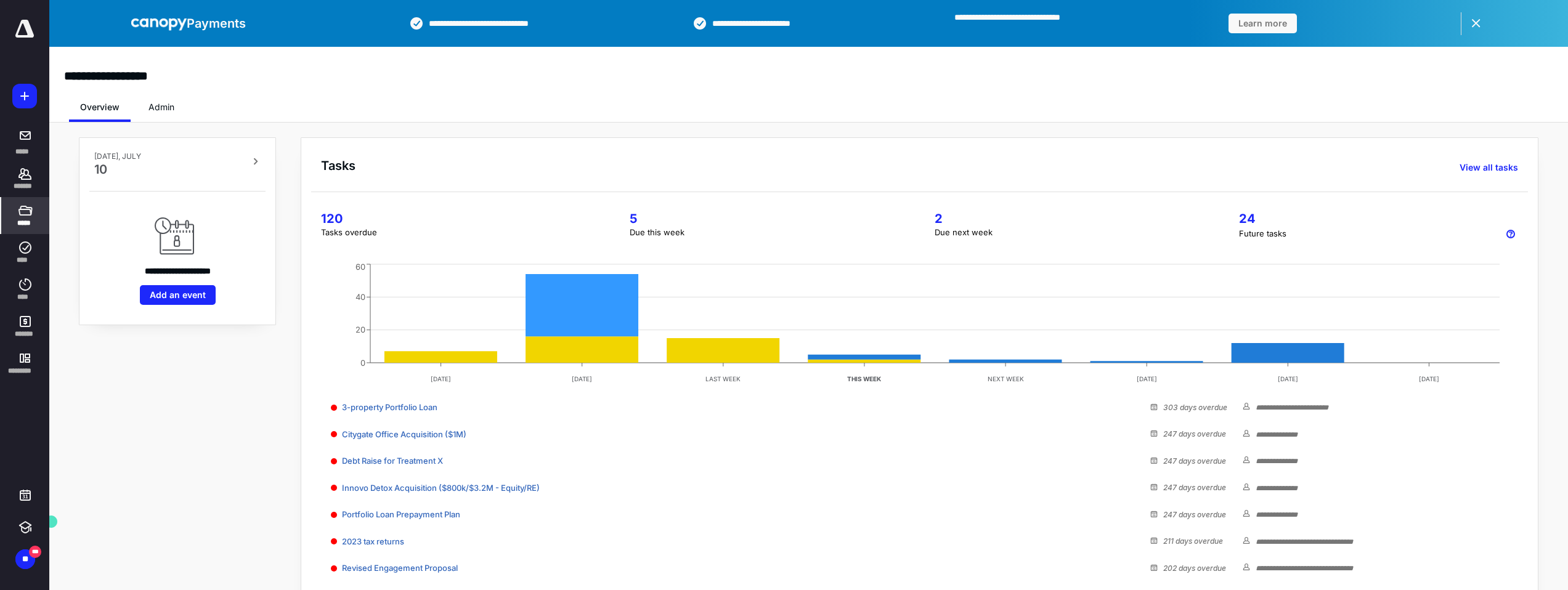 click 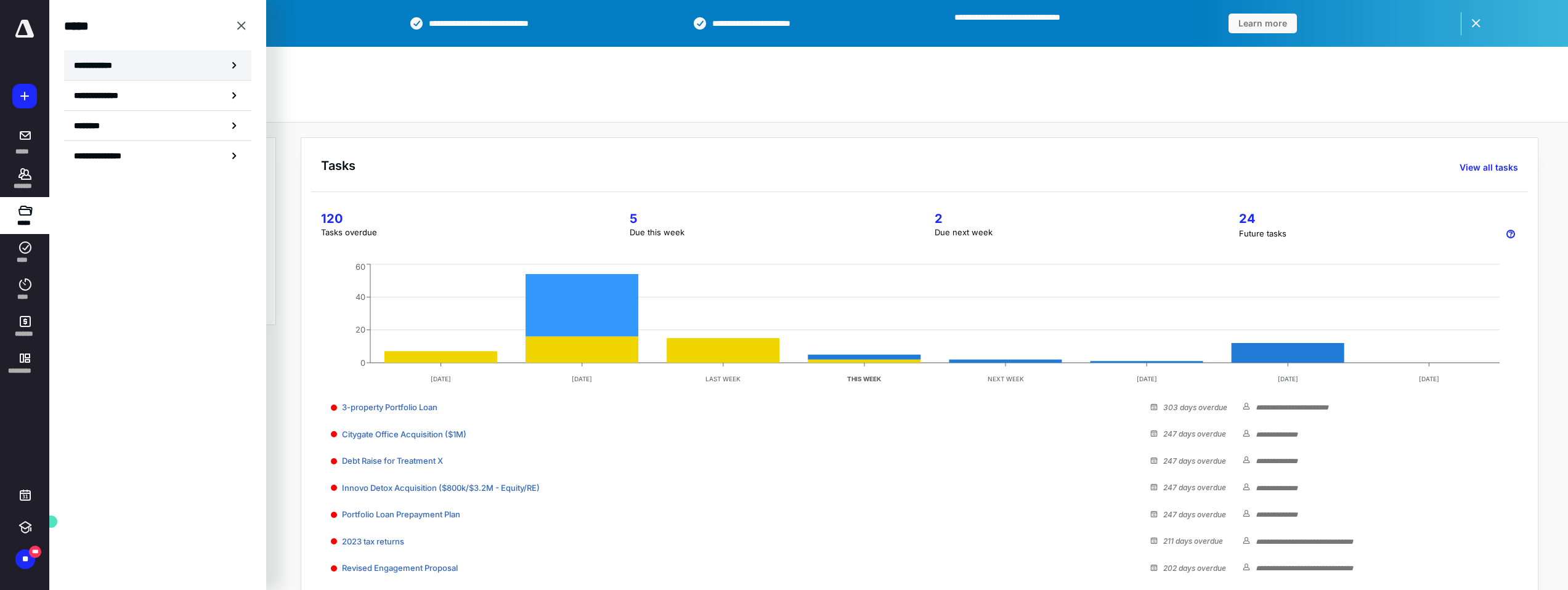 click on "**********" at bounding box center [158, 65] 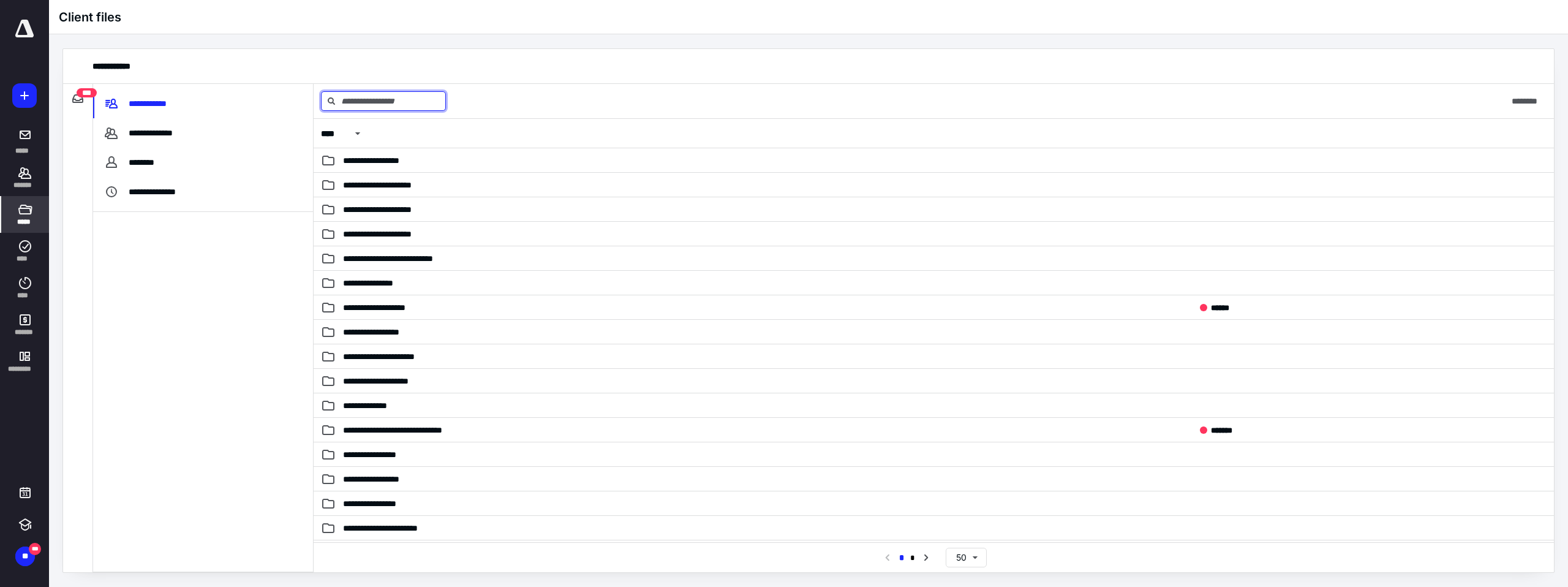 click at bounding box center (383, 101) 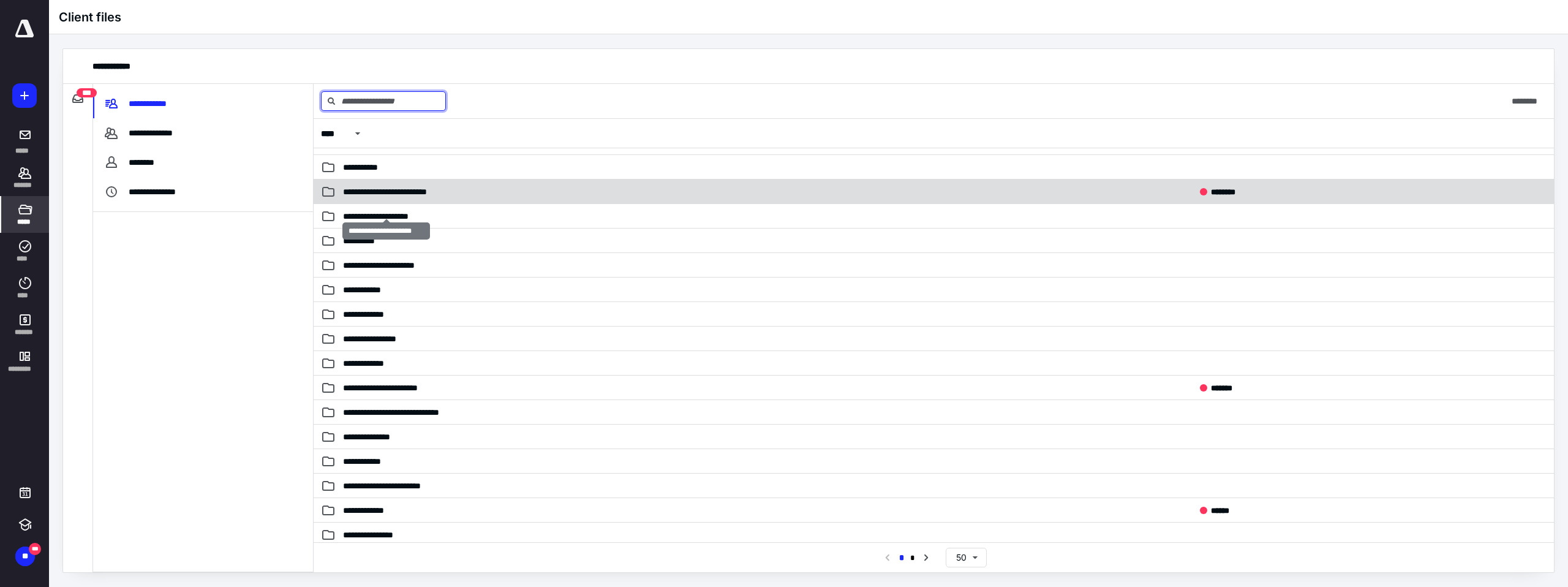 scroll, scrollTop: 580, scrollLeft: 0, axis: vertical 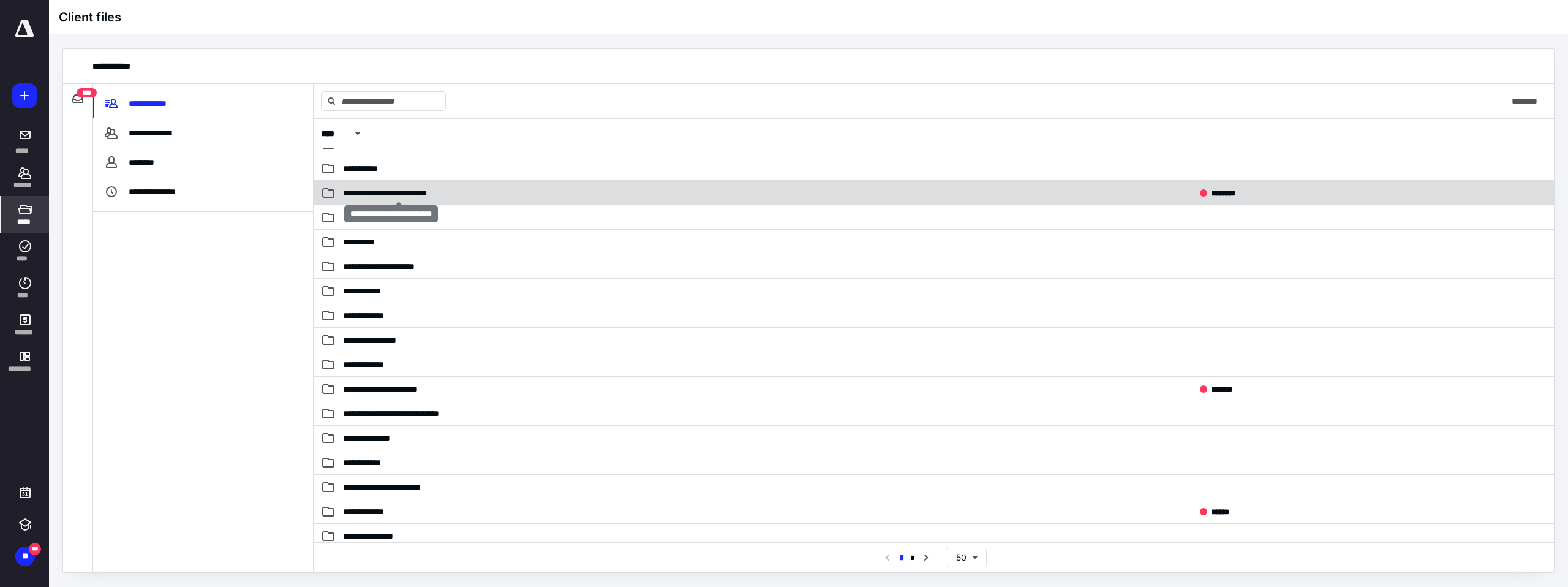 click on "**********" at bounding box center (398, 193) 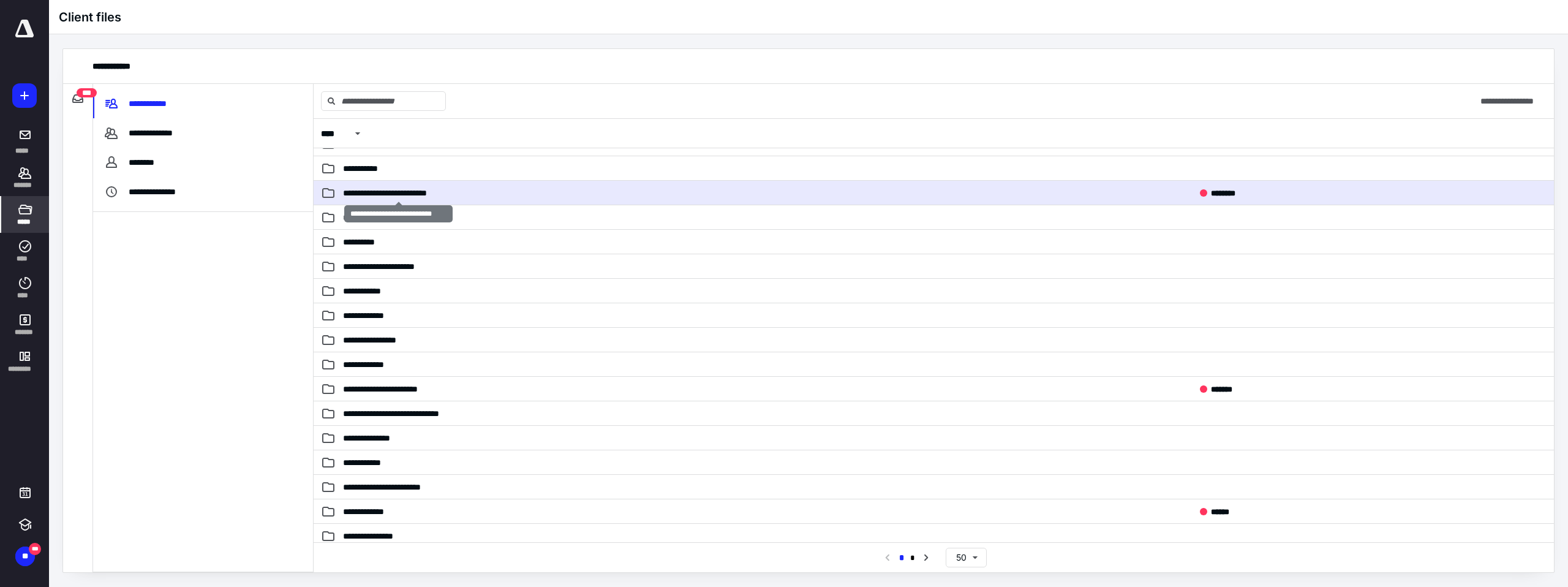 click on "**********" at bounding box center [398, 193] 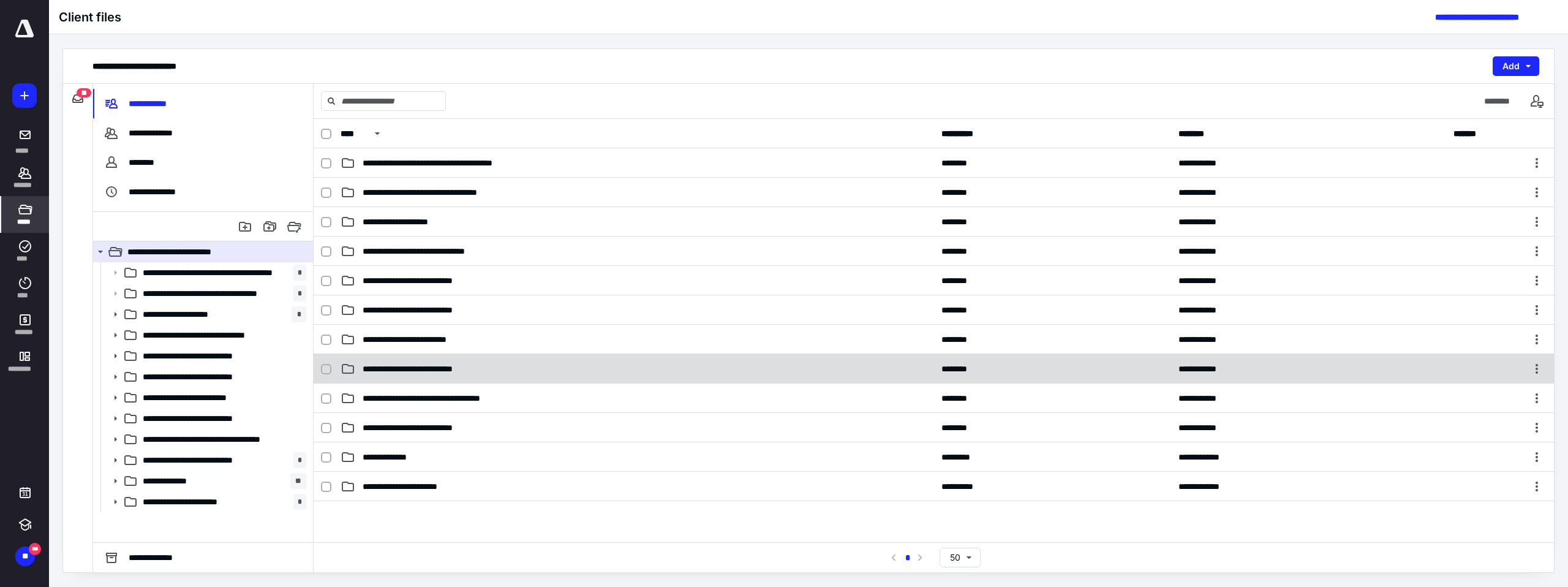 click on "**********" at bounding box center [428, 369] 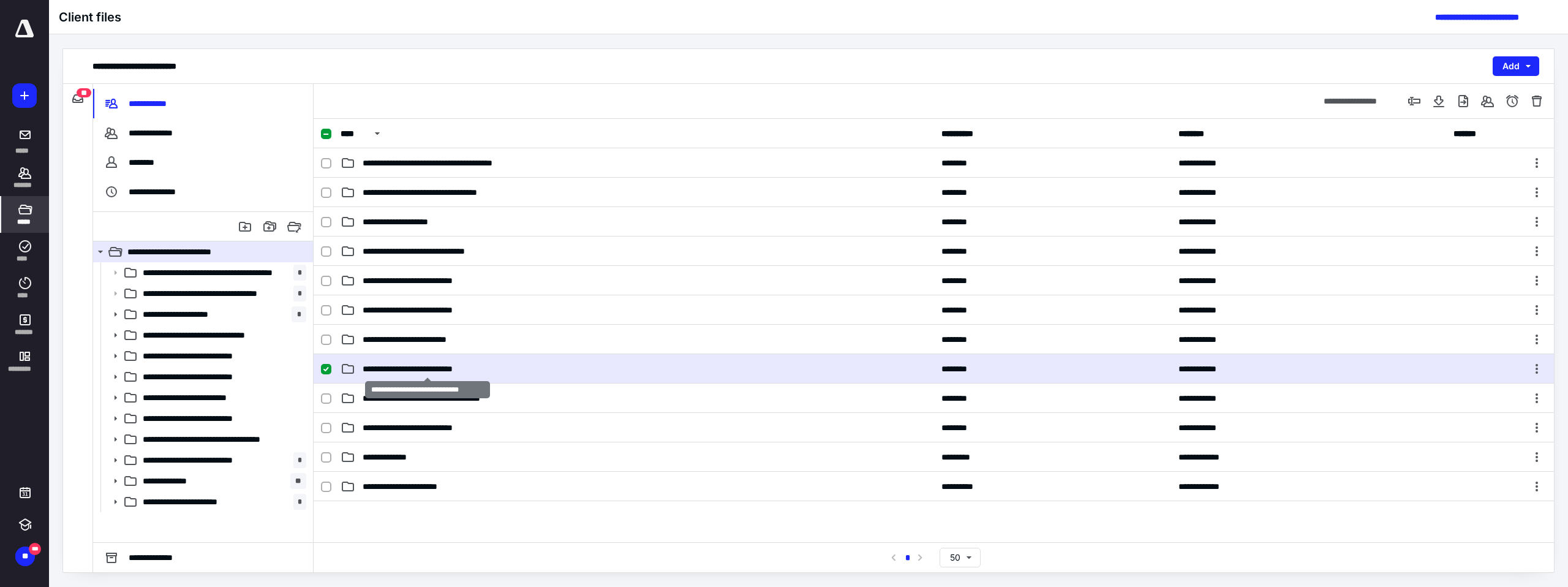 click on "**********" at bounding box center (428, 369) 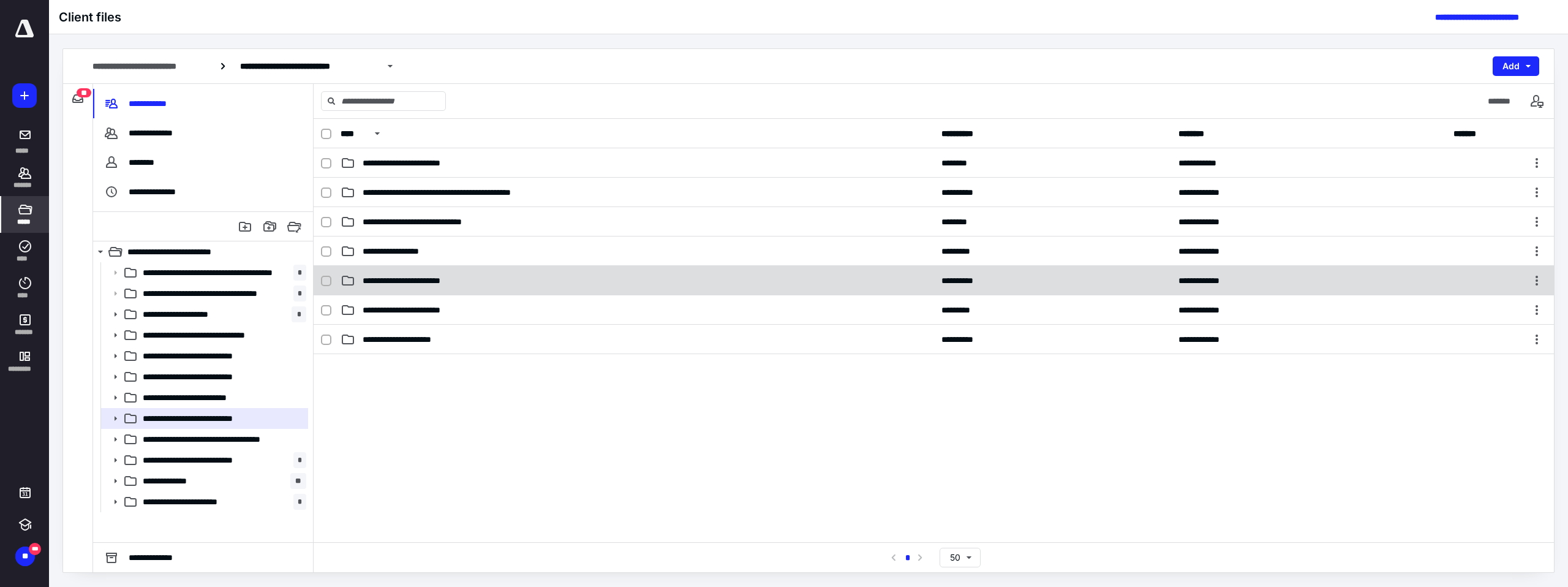 click on "**********" at bounding box center [415, 281] 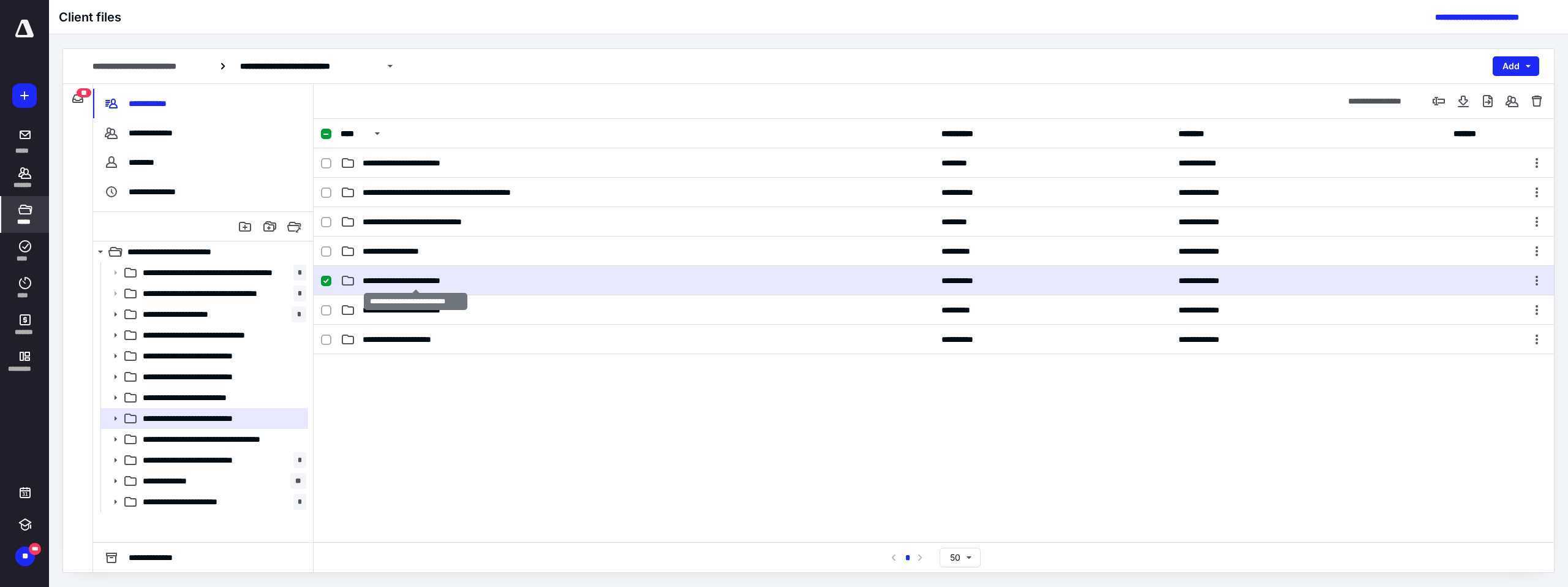 click on "**********" at bounding box center [415, 281] 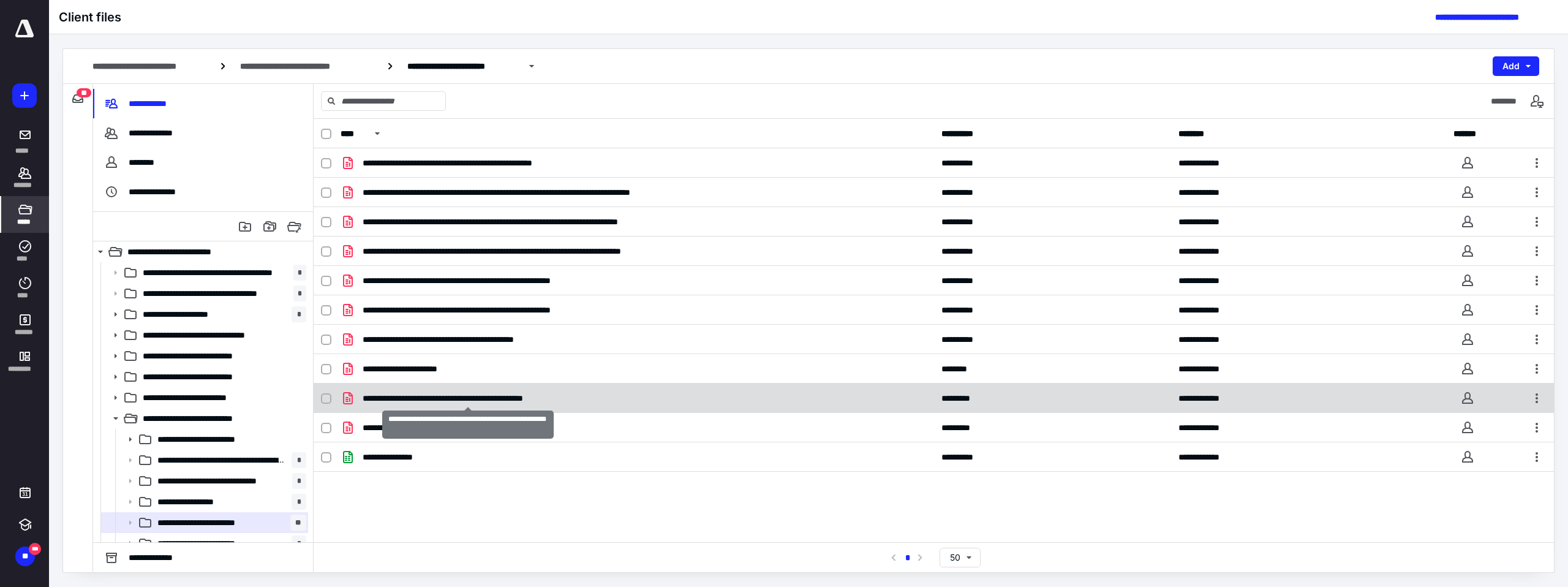 click on "**********" at bounding box center (467, 398) 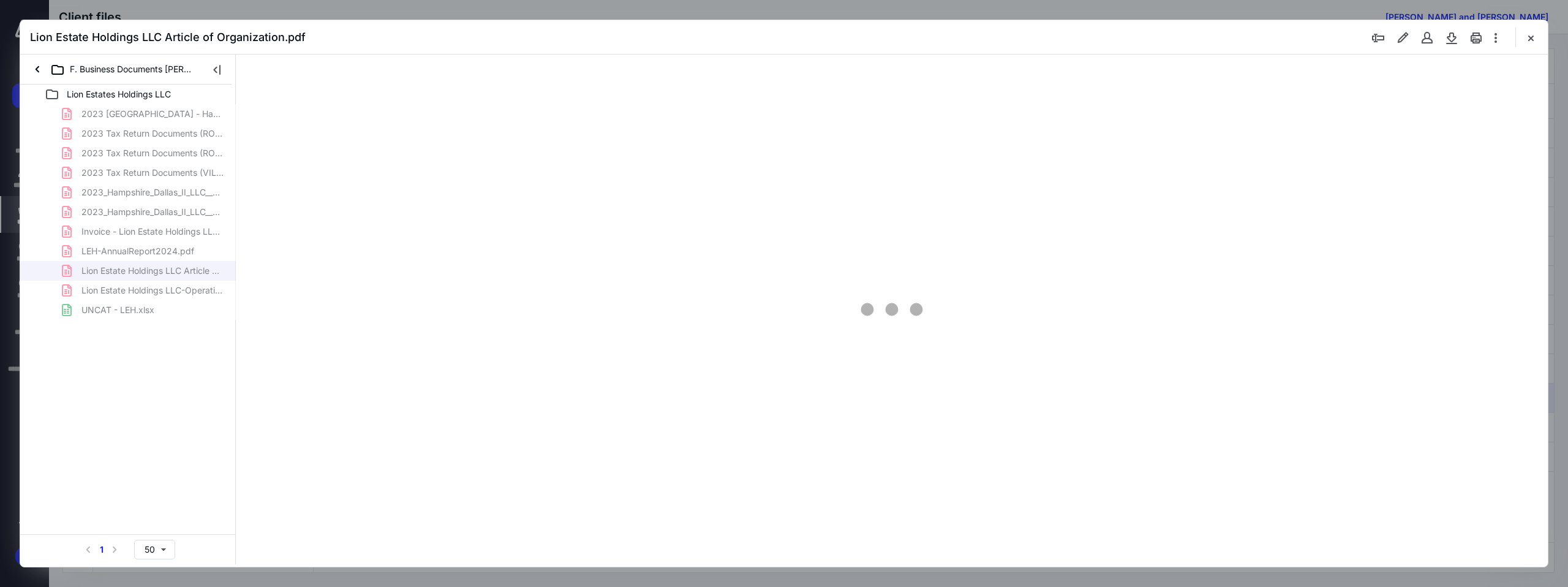 scroll, scrollTop: 0, scrollLeft: 0, axis: both 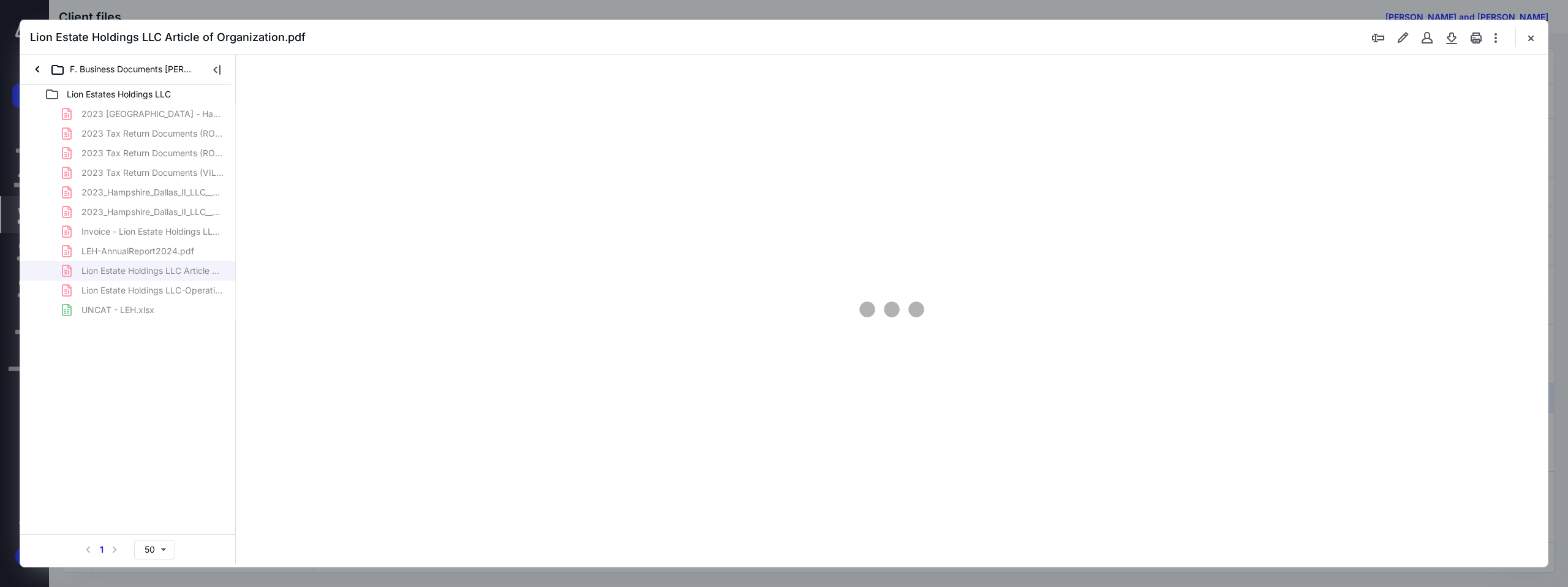 type on "95" 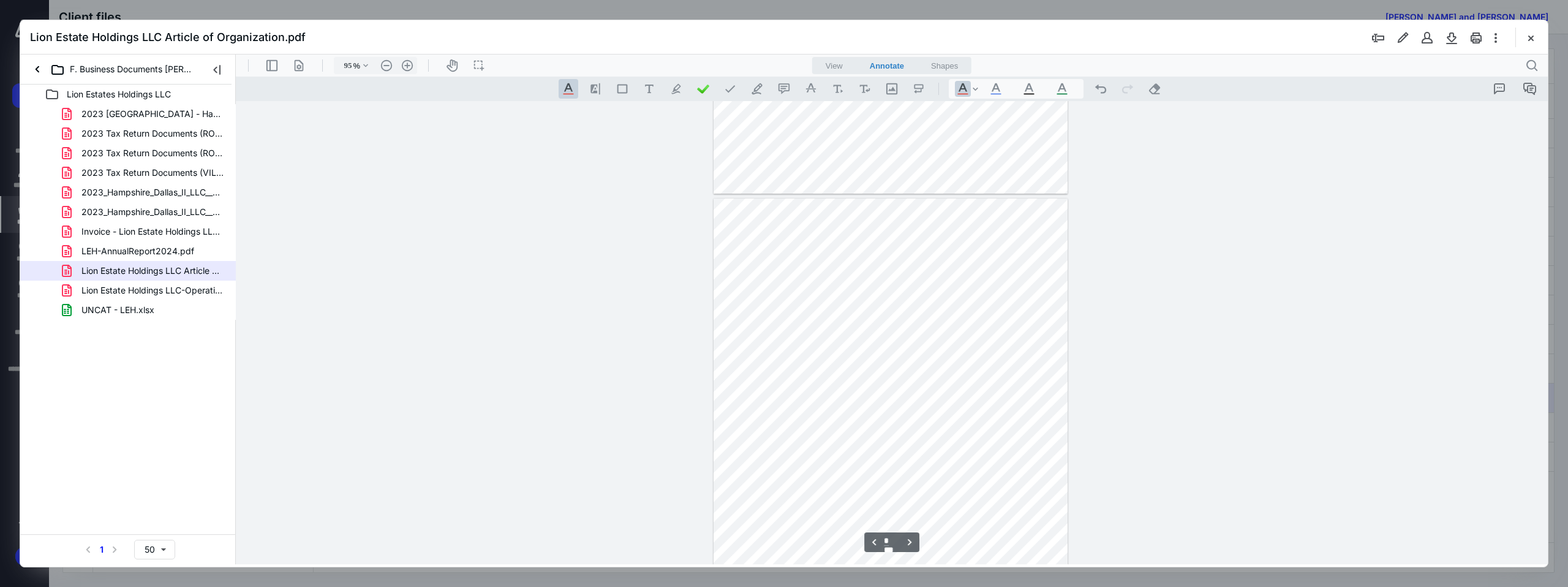 type on "*" 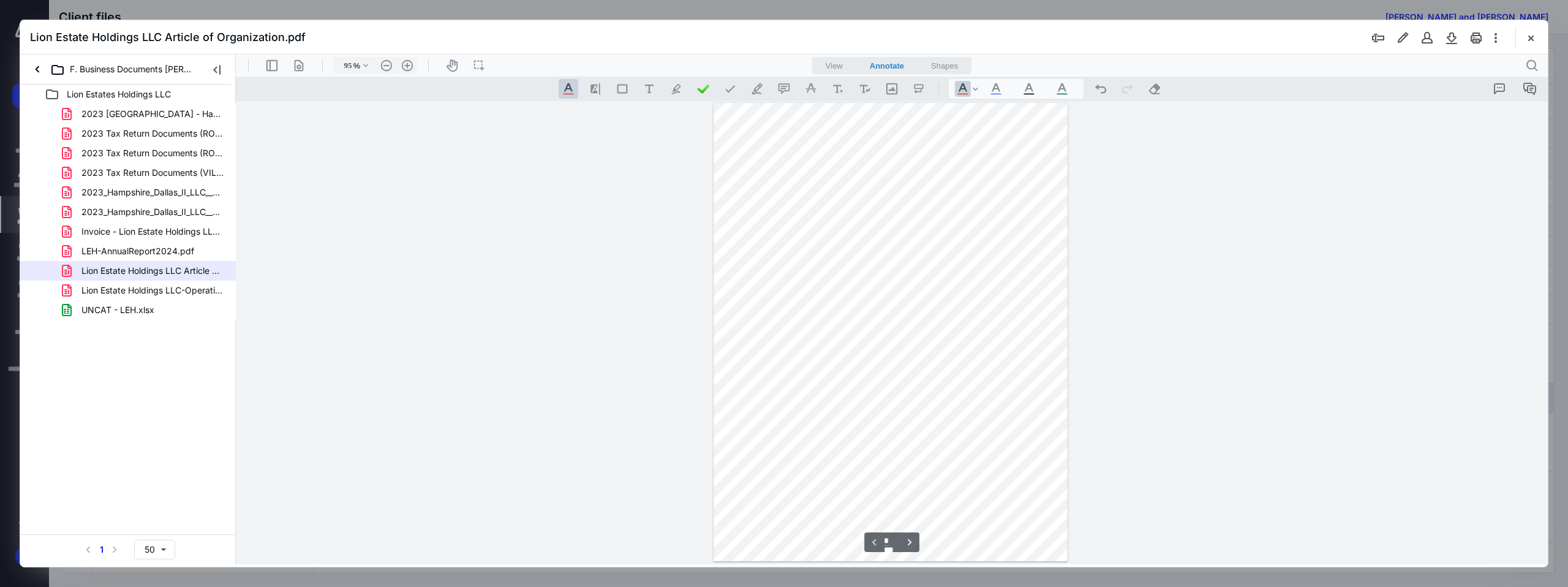 scroll, scrollTop: 0, scrollLeft: 0, axis: both 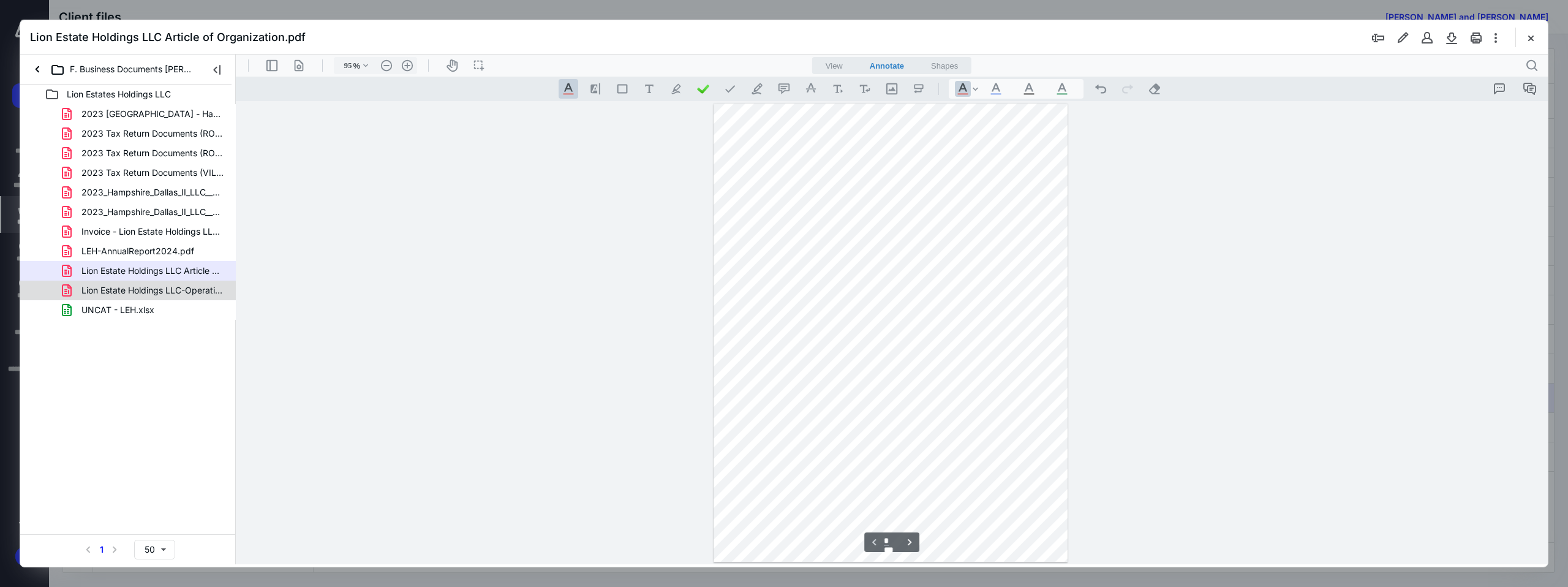 click on "Lion Estate Holdings LLC-Operating-Agreement.pdf" at bounding box center (153, 290) 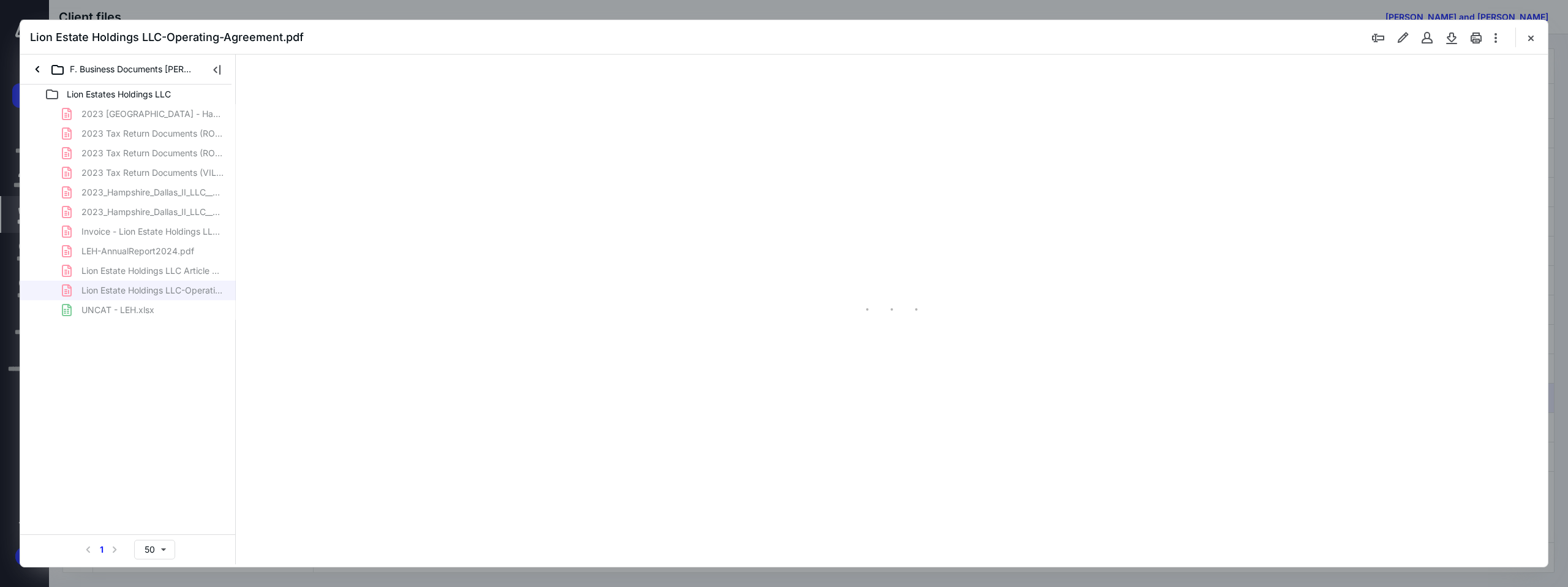 type on "95" 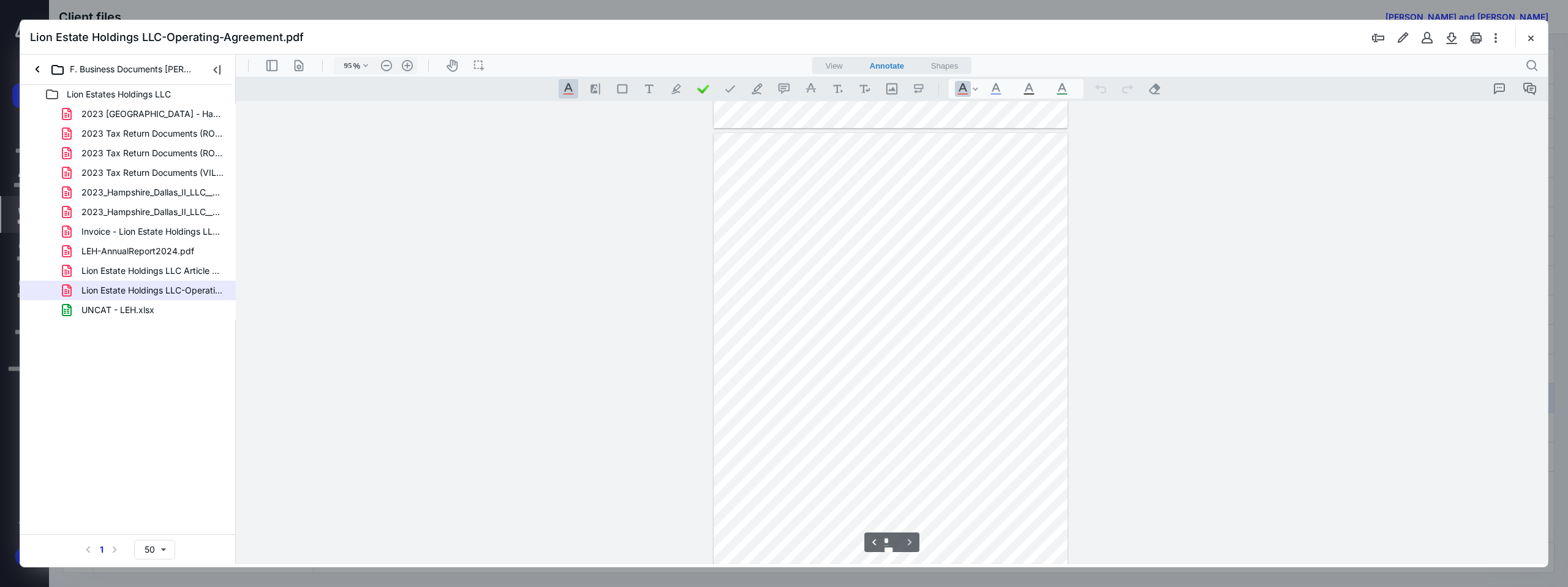 scroll, scrollTop: 2297, scrollLeft: 0, axis: vertical 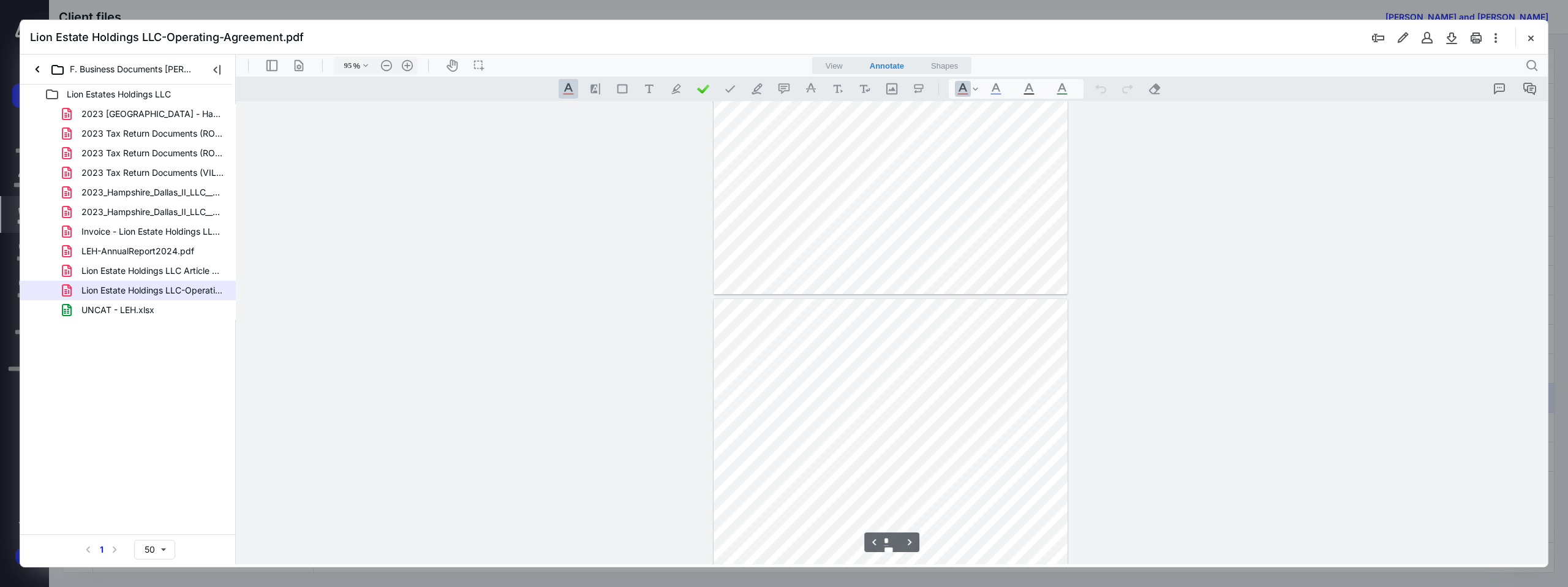 type on "*" 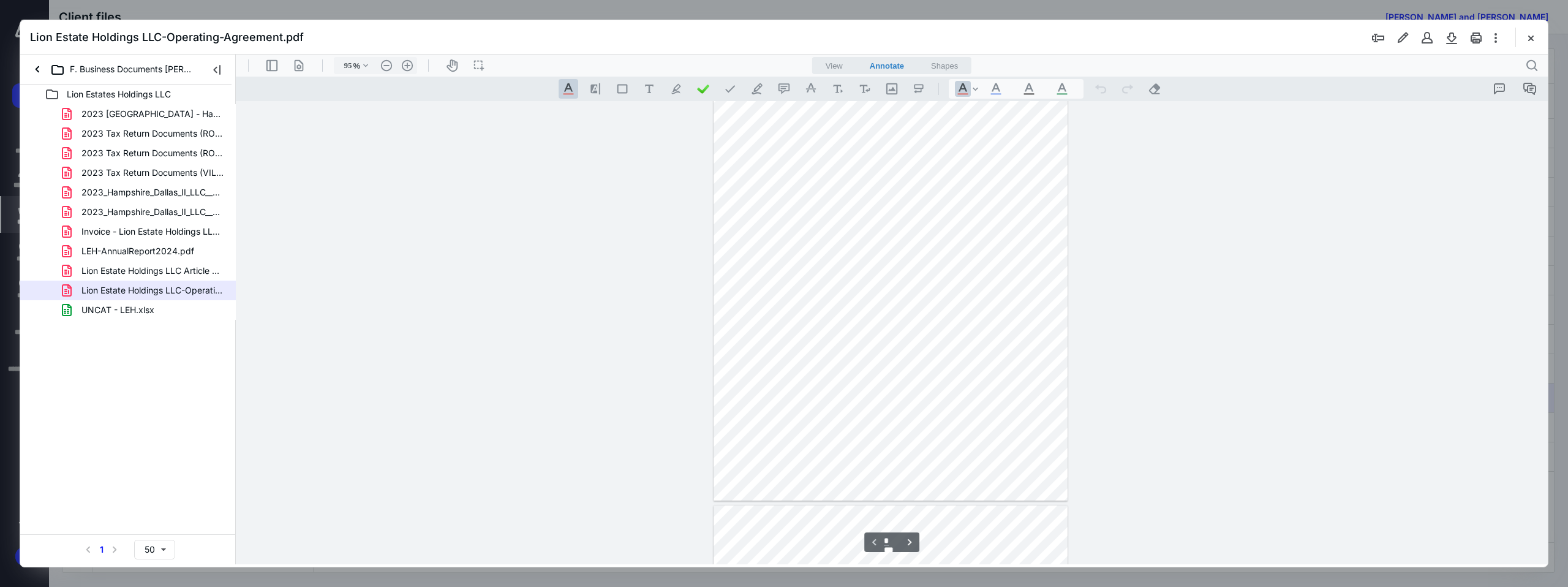 scroll, scrollTop: 0, scrollLeft: 0, axis: both 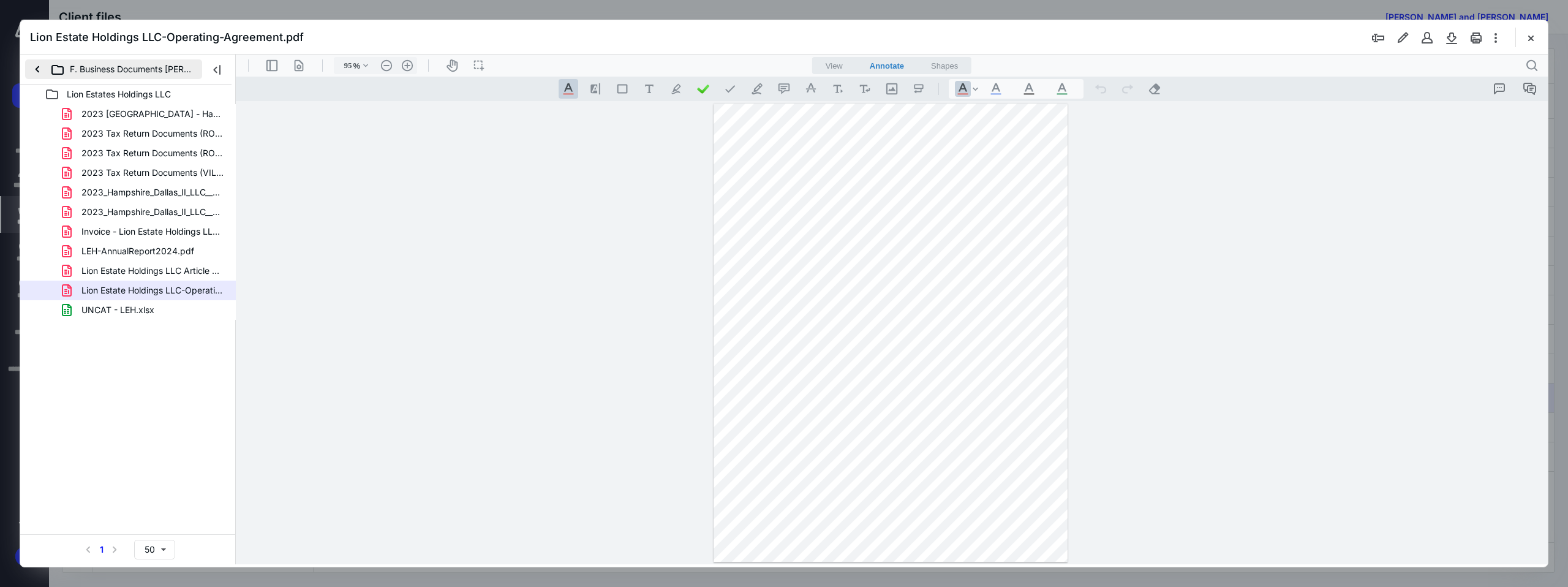click on "F. Business Documents [PERSON_NAME]" at bounding box center (113, 69) 